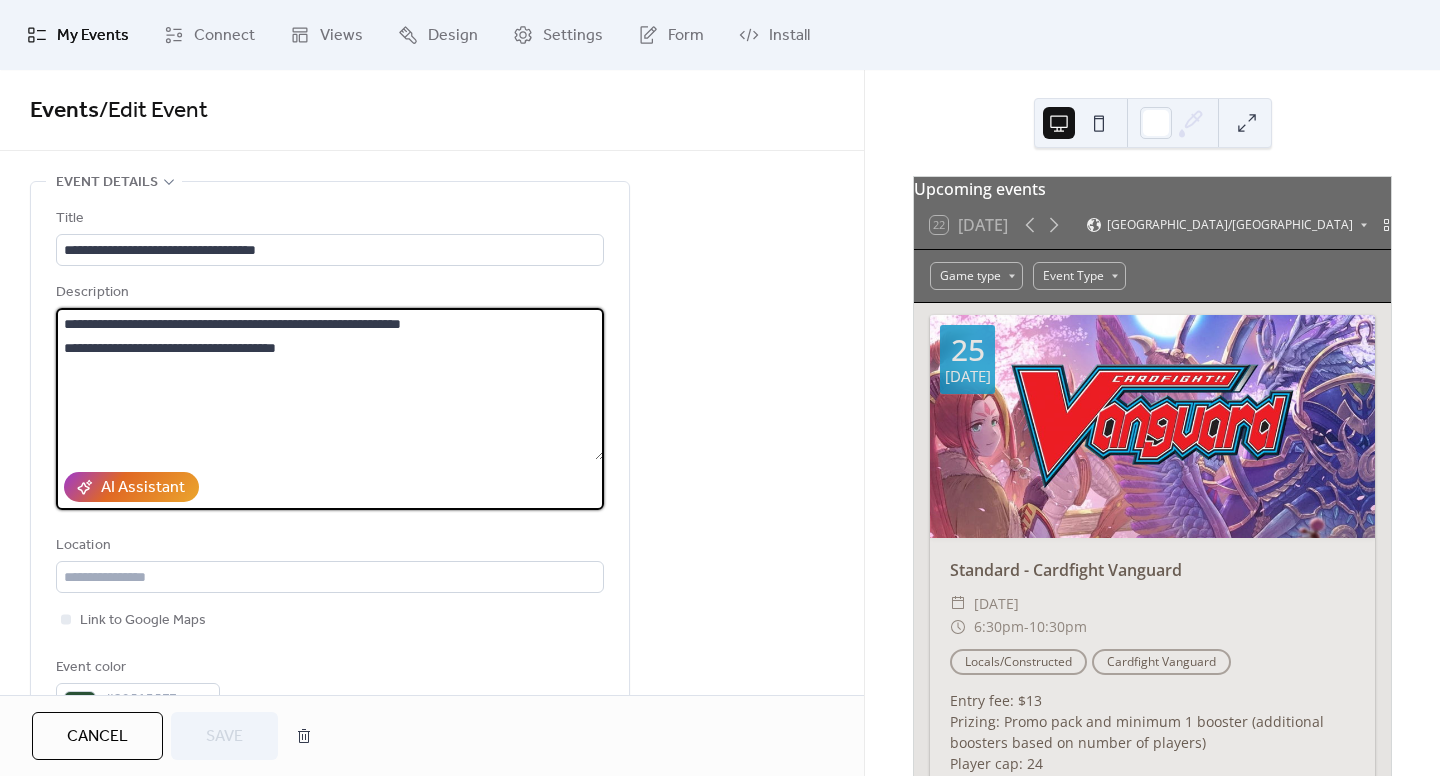 scroll, scrollTop: 0, scrollLeft: 0, axis: both 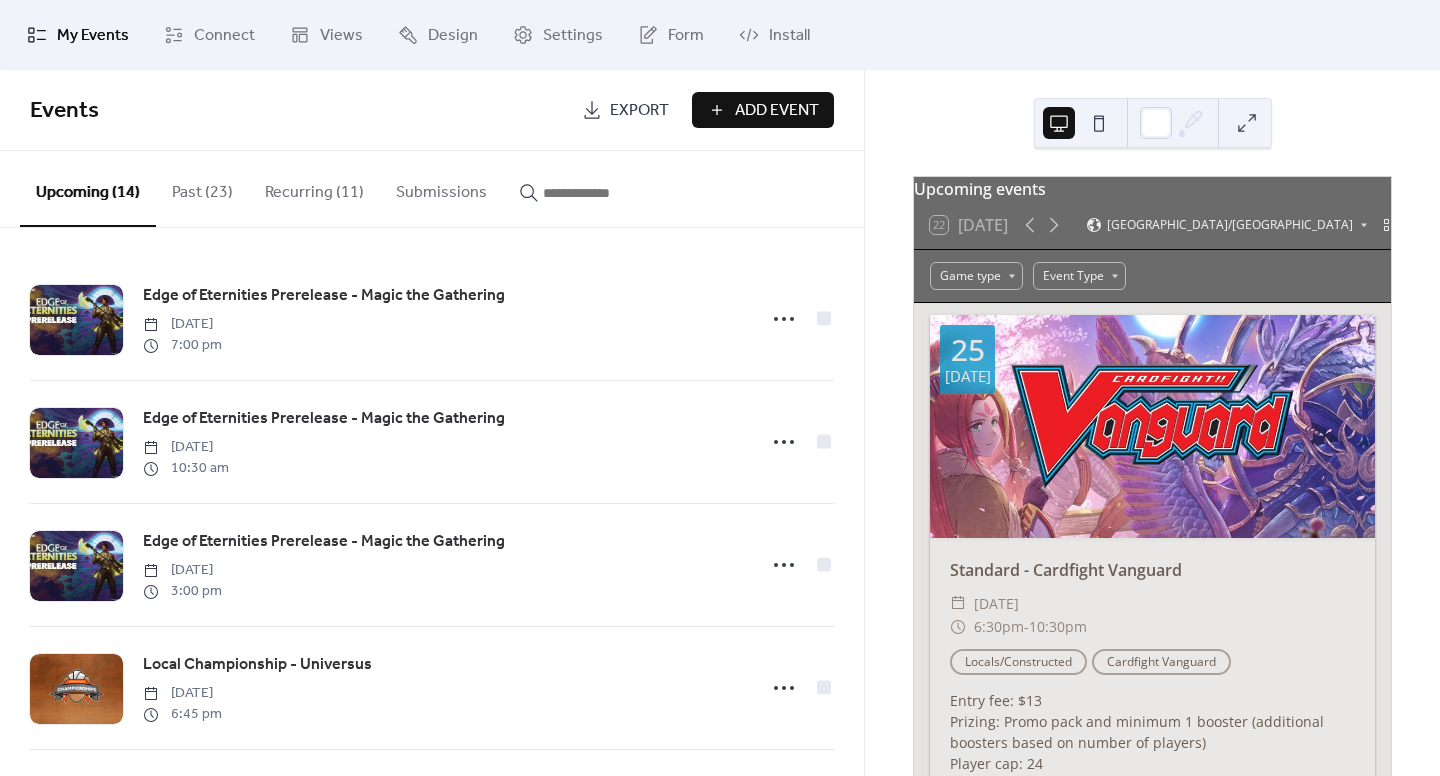 click on "Add Event" at bounding box center [777, 111] 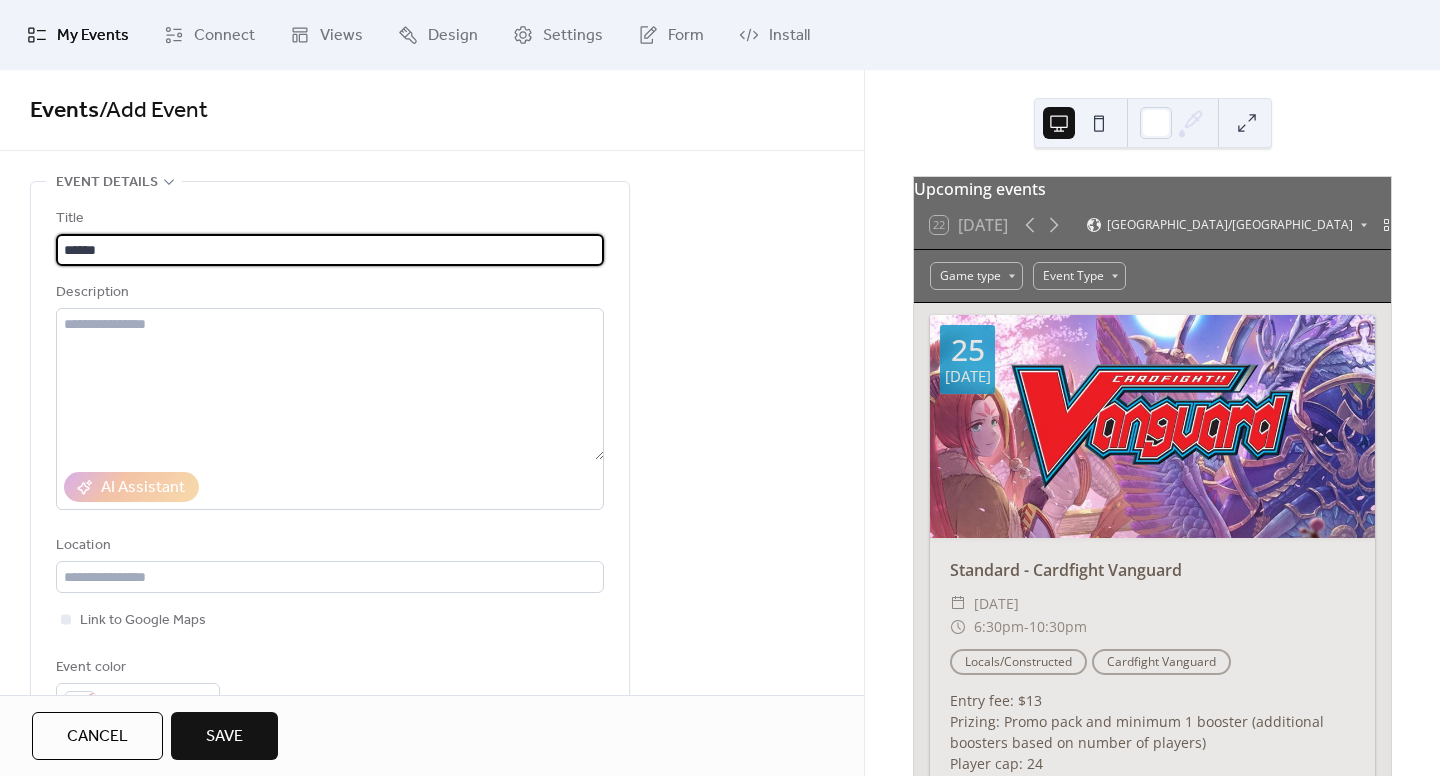 paste on "**********" 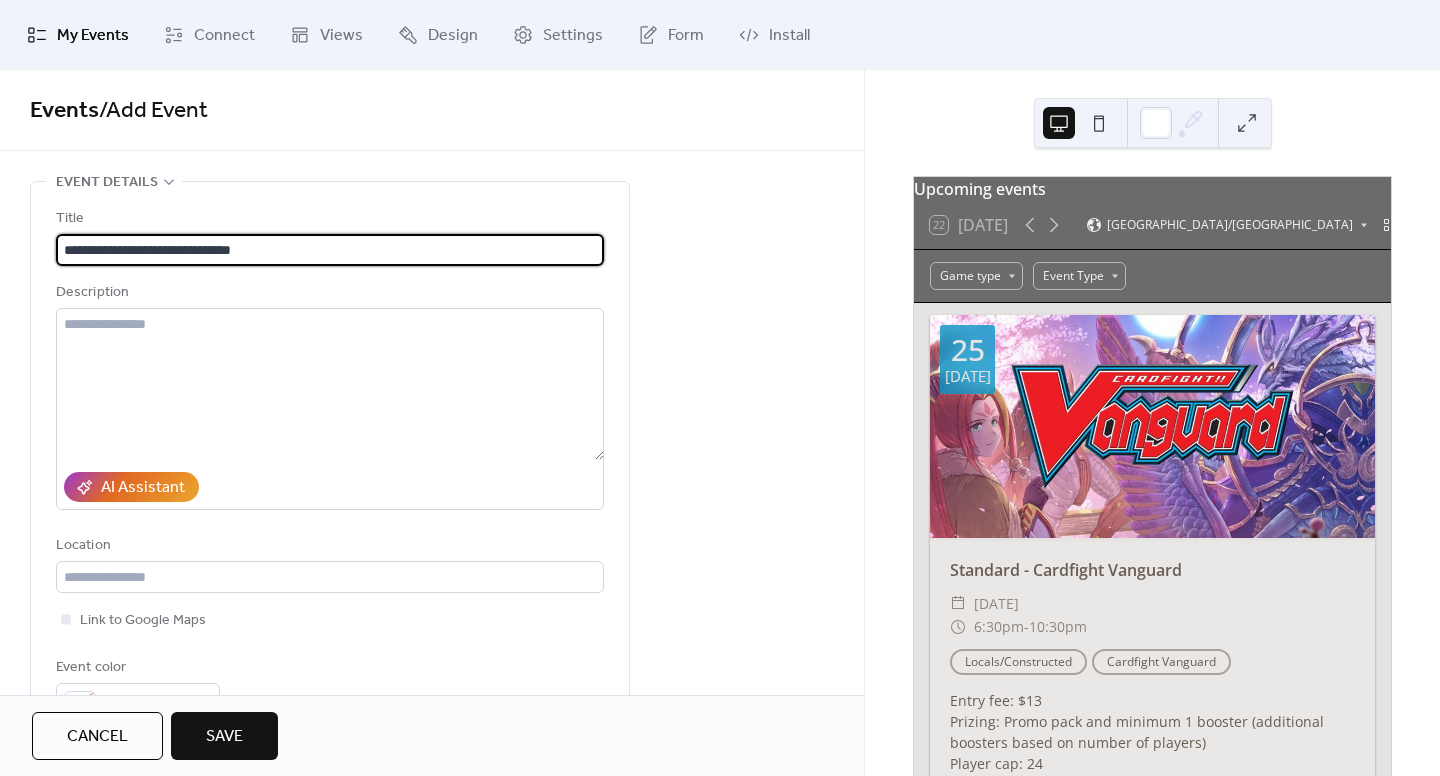 type on "**********" 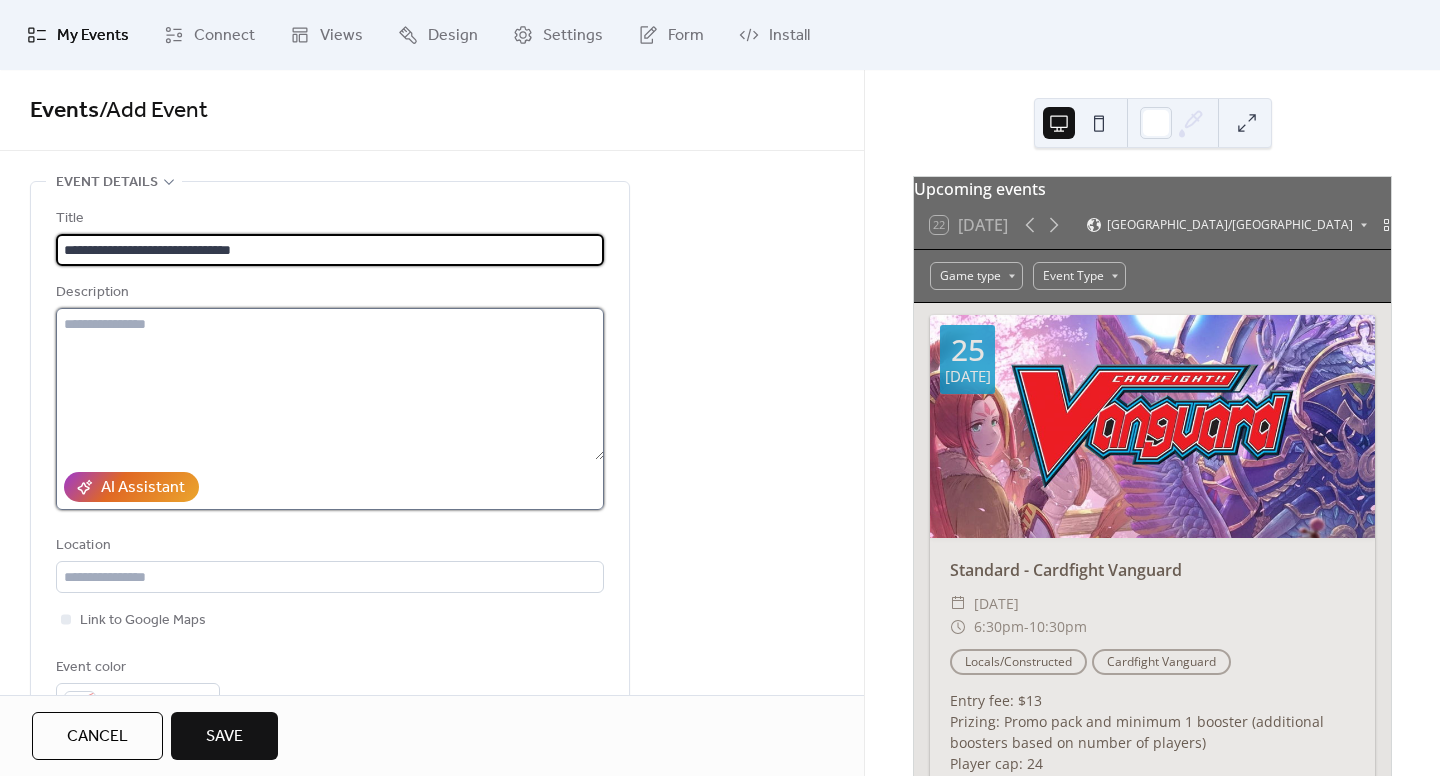 click at bounding box center [330, 384] 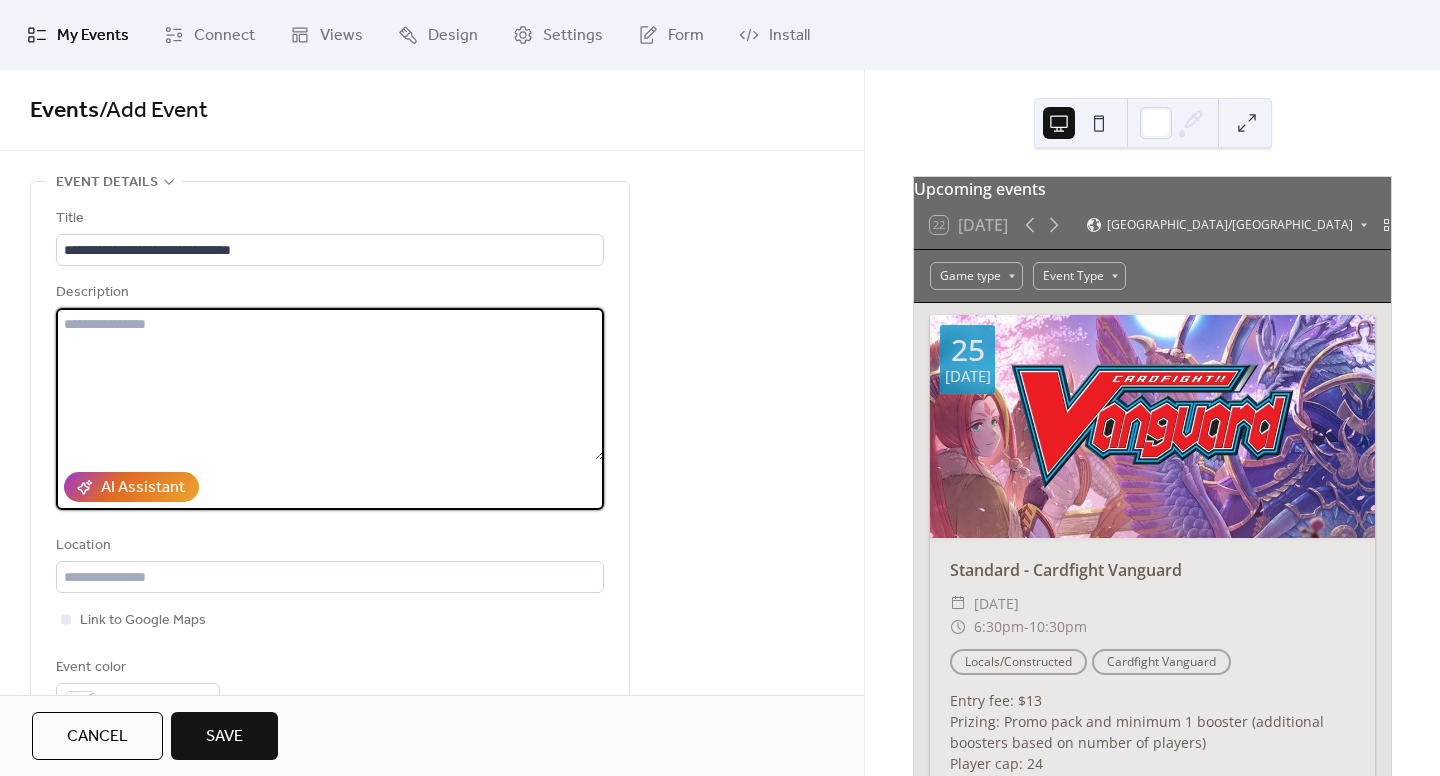 paste on "**********" 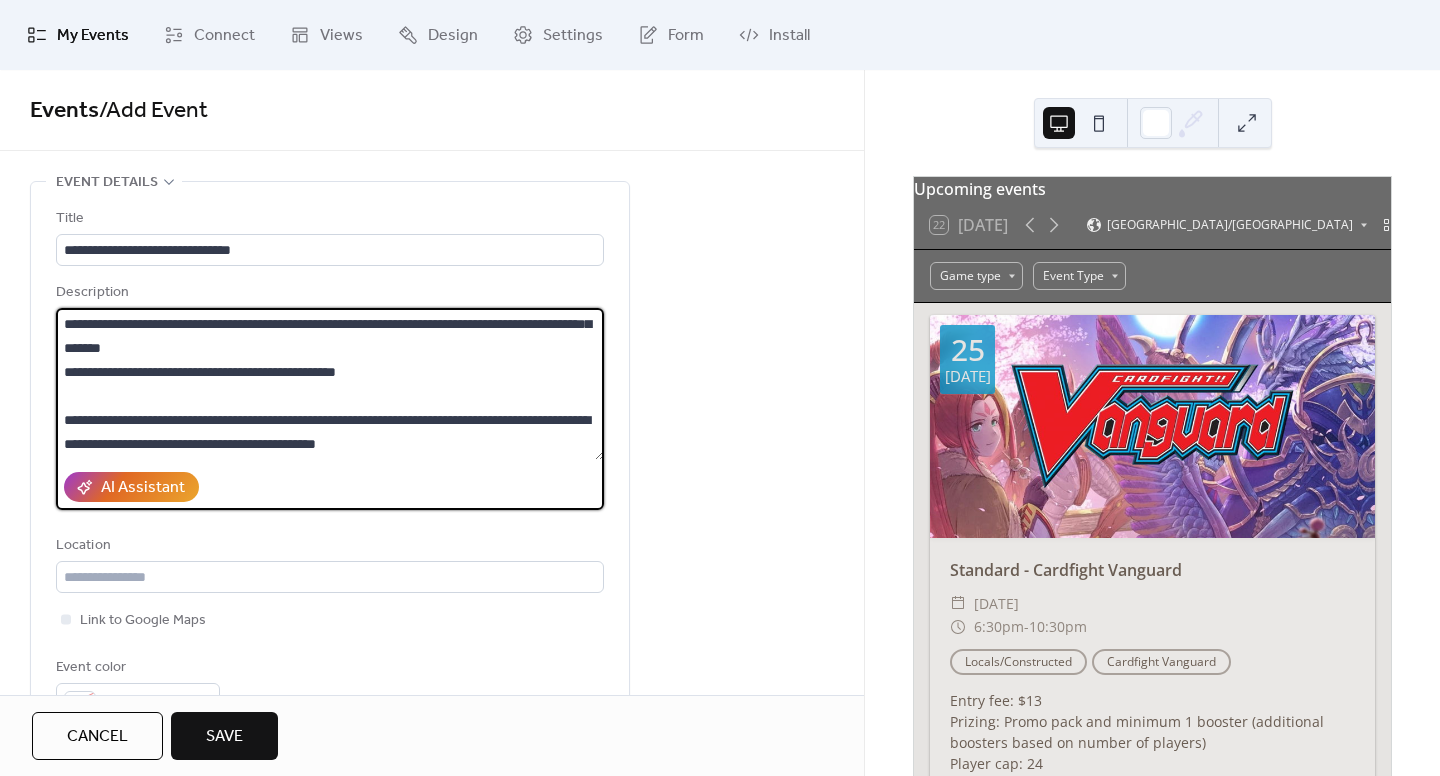 scroll, scrollTop: 216, scrollLeft: 0, axis: vertical 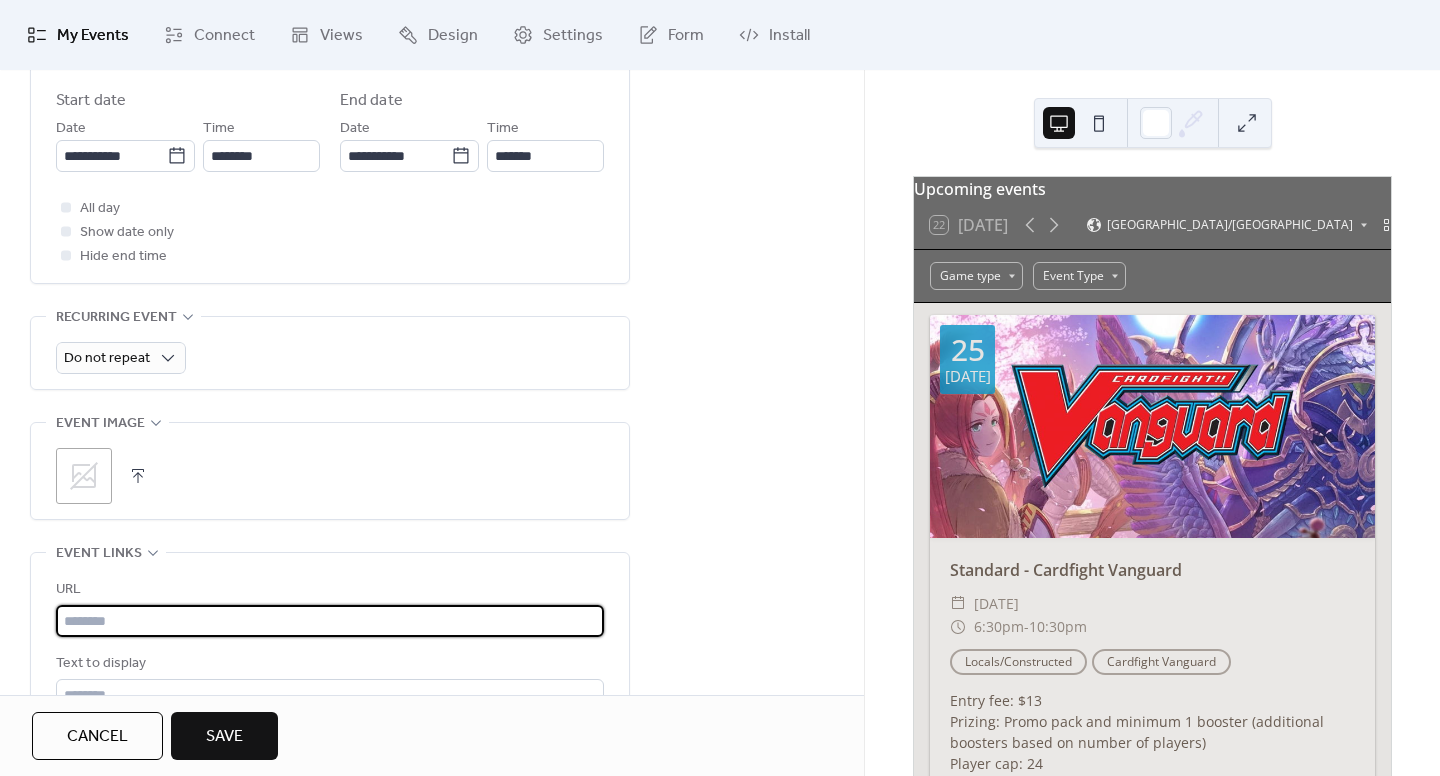 click at bounding box center (330, 621) 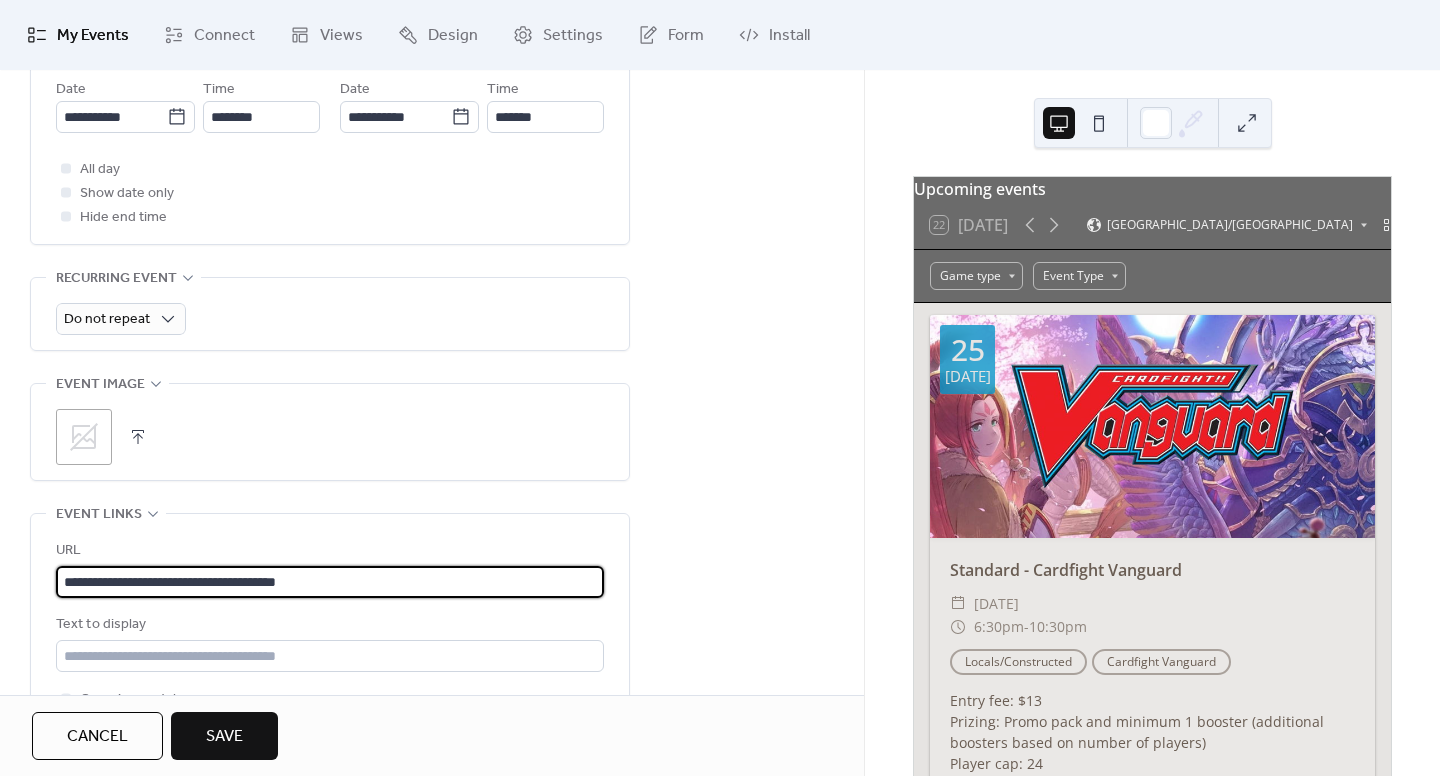 scroll, scrollTop: 800, scrollLeft: 0, axis: vertical 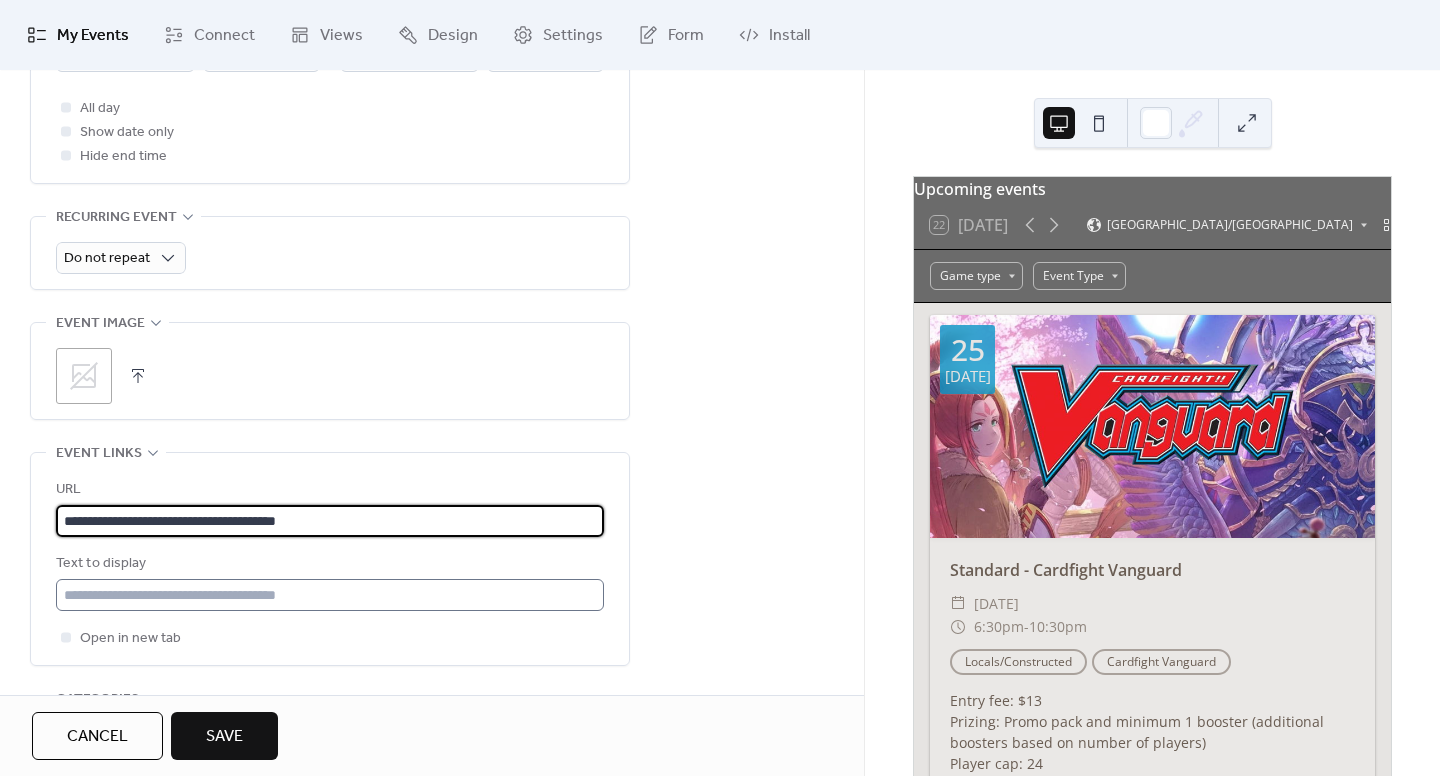 type on "**********" 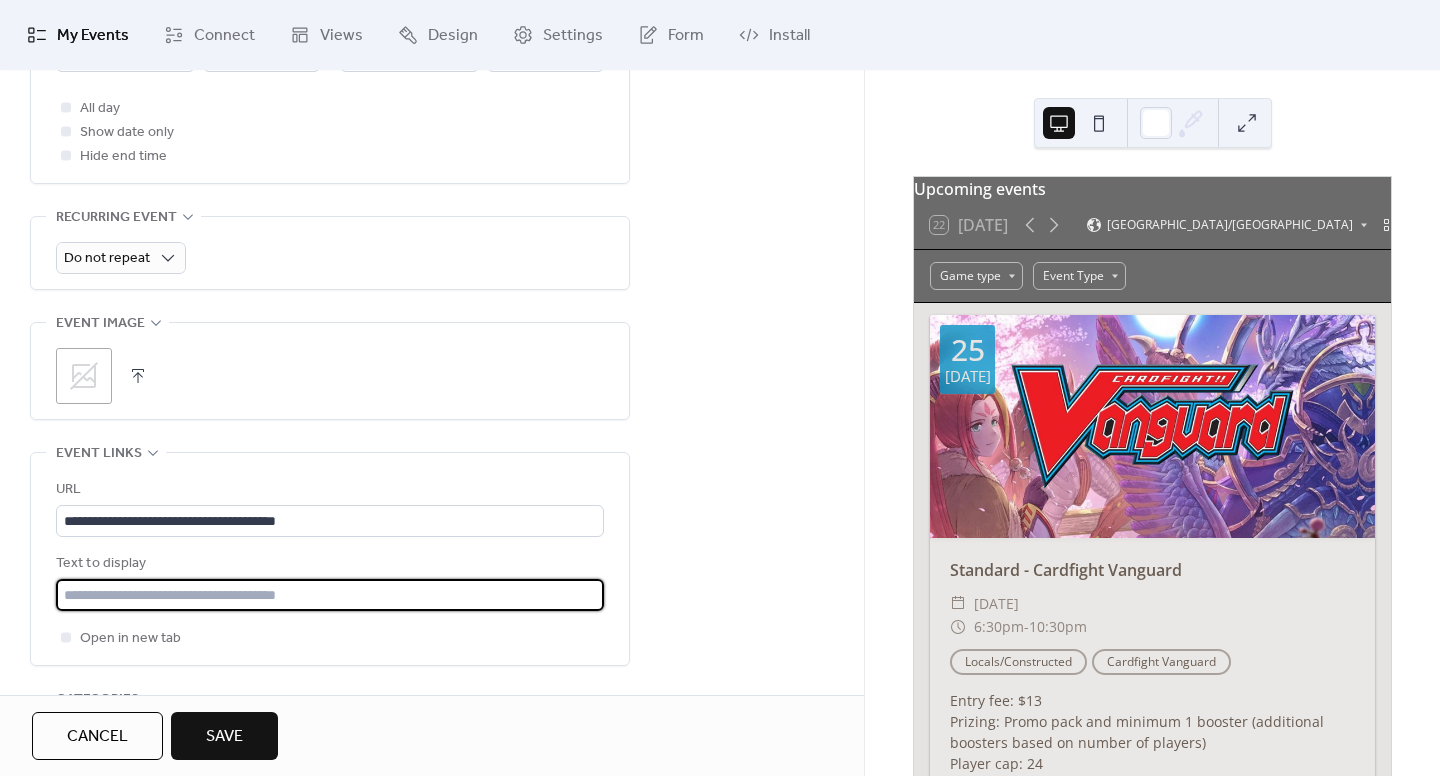 click at bounding box center (330, 595) 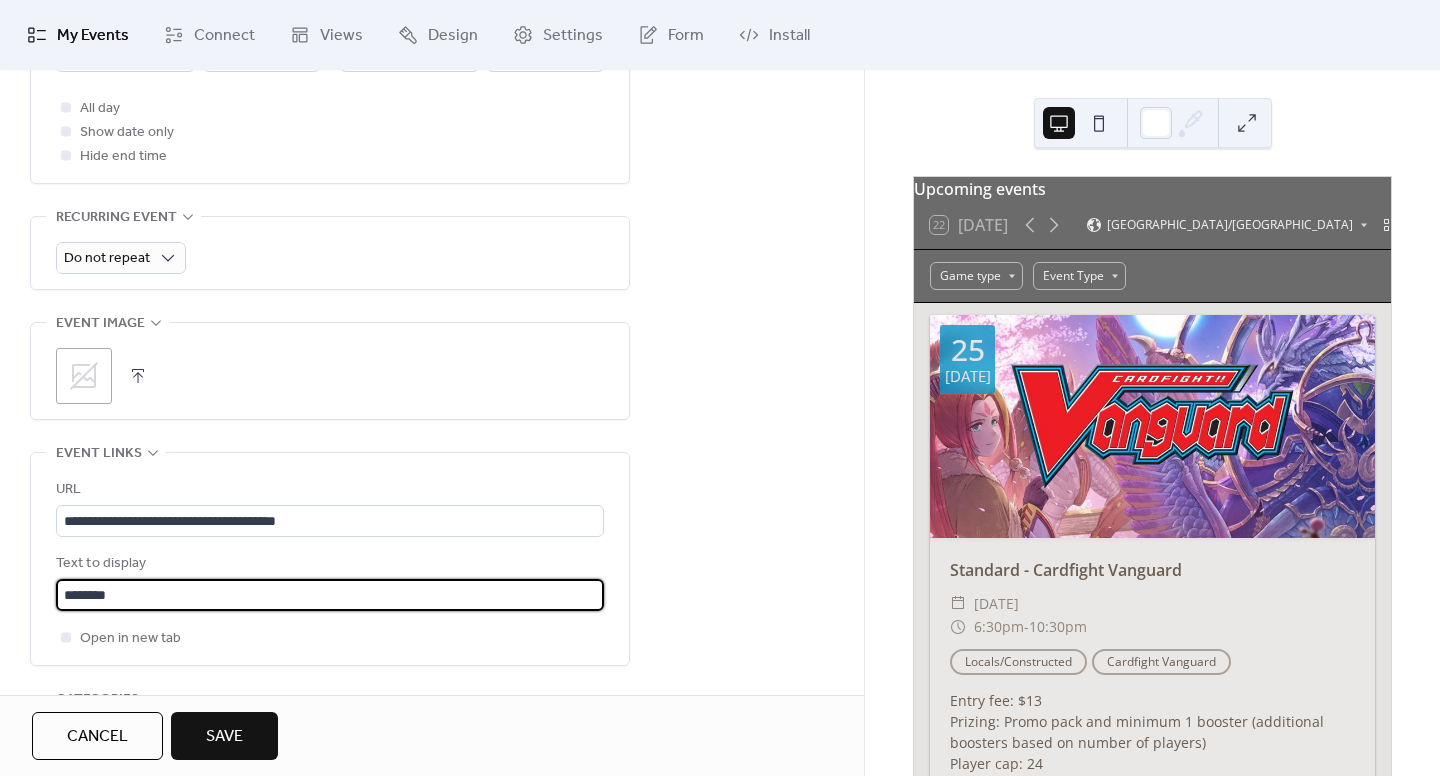 type on "********" 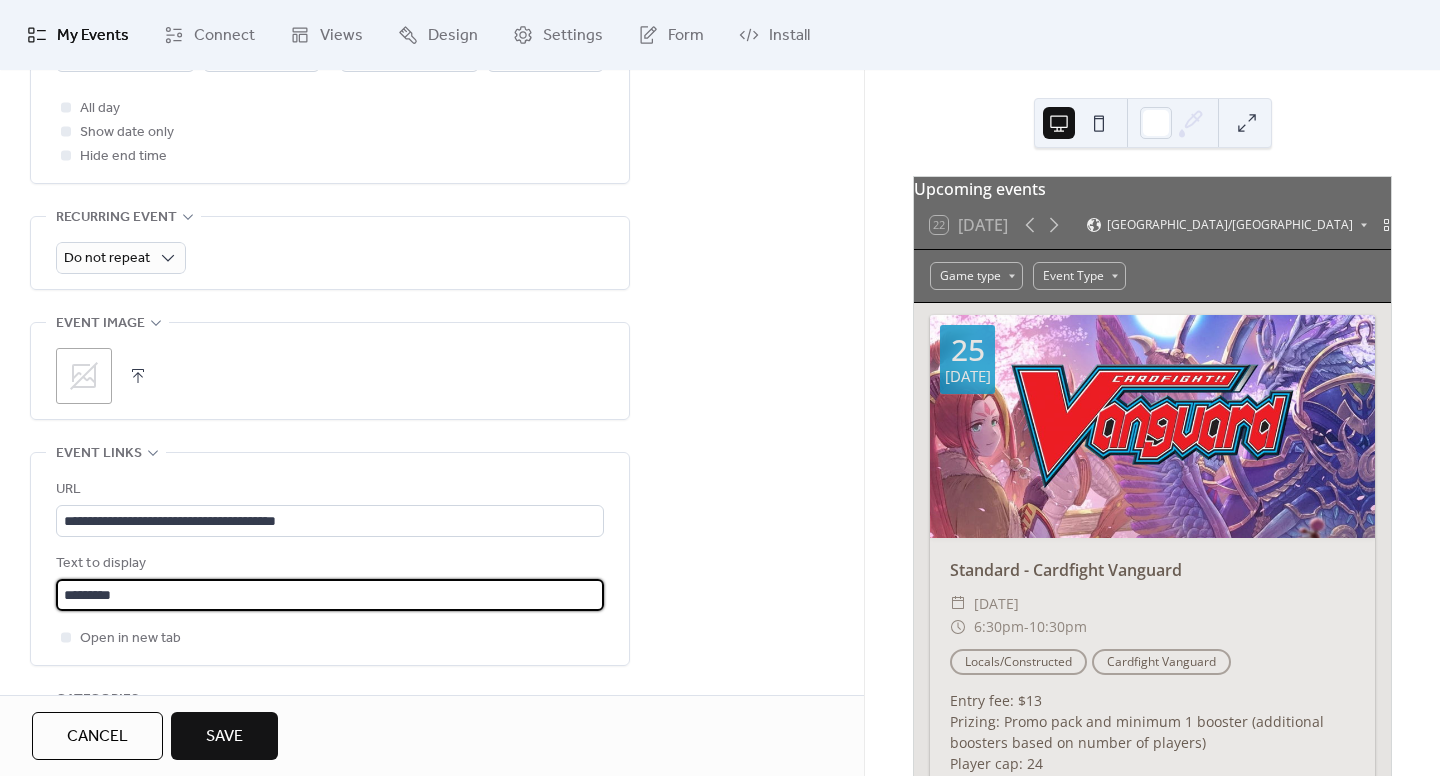 type 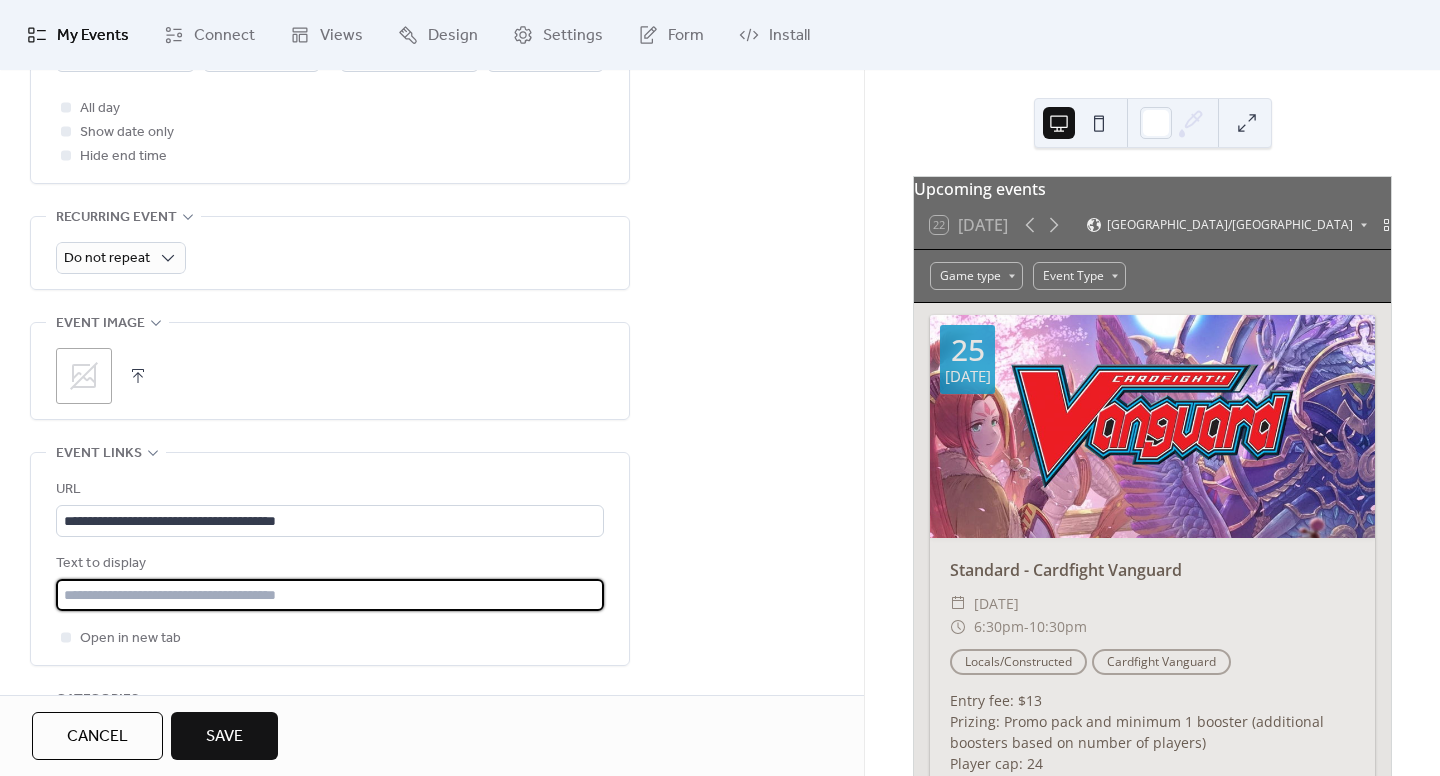 click on "URL" at bounding box center [328, 490] 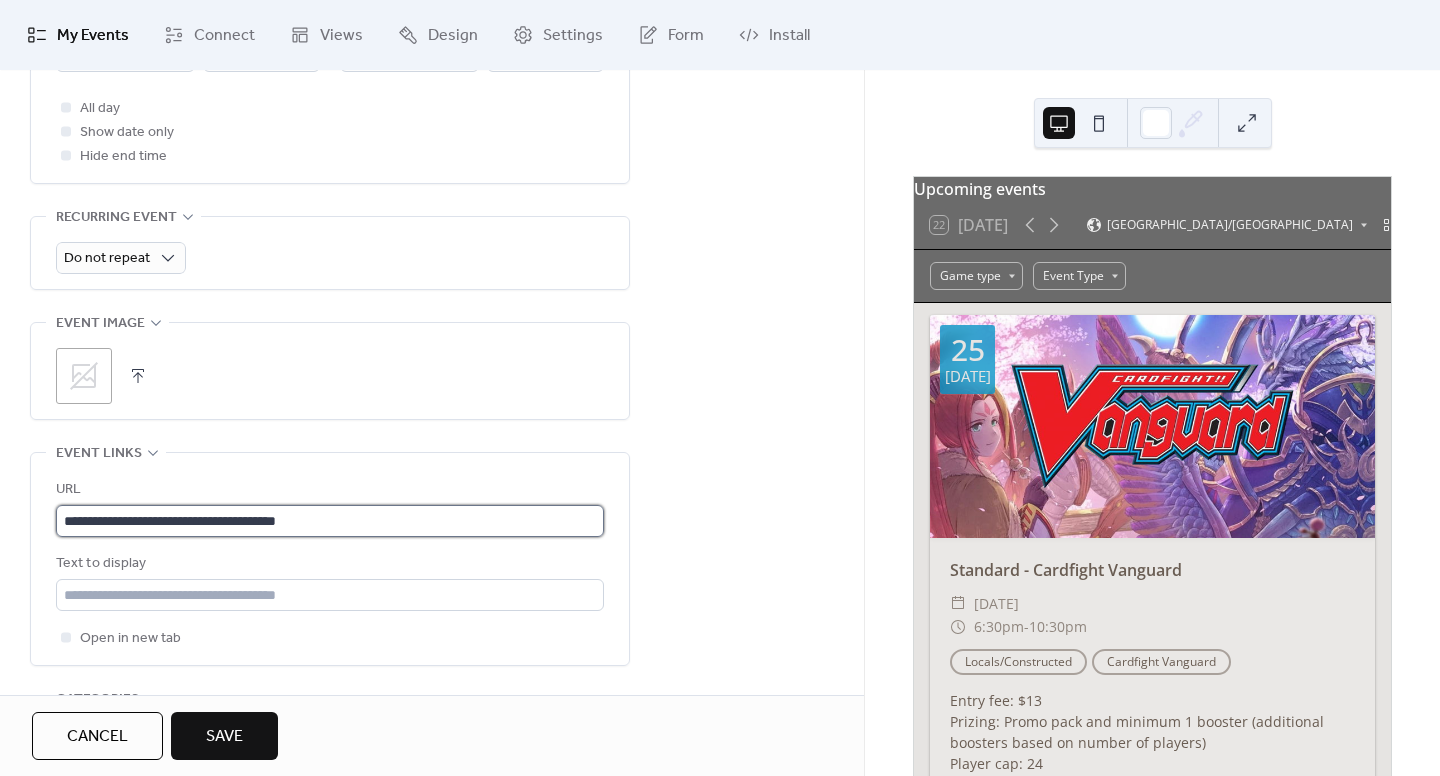 click on "**********" at bounding box center (330, 521) 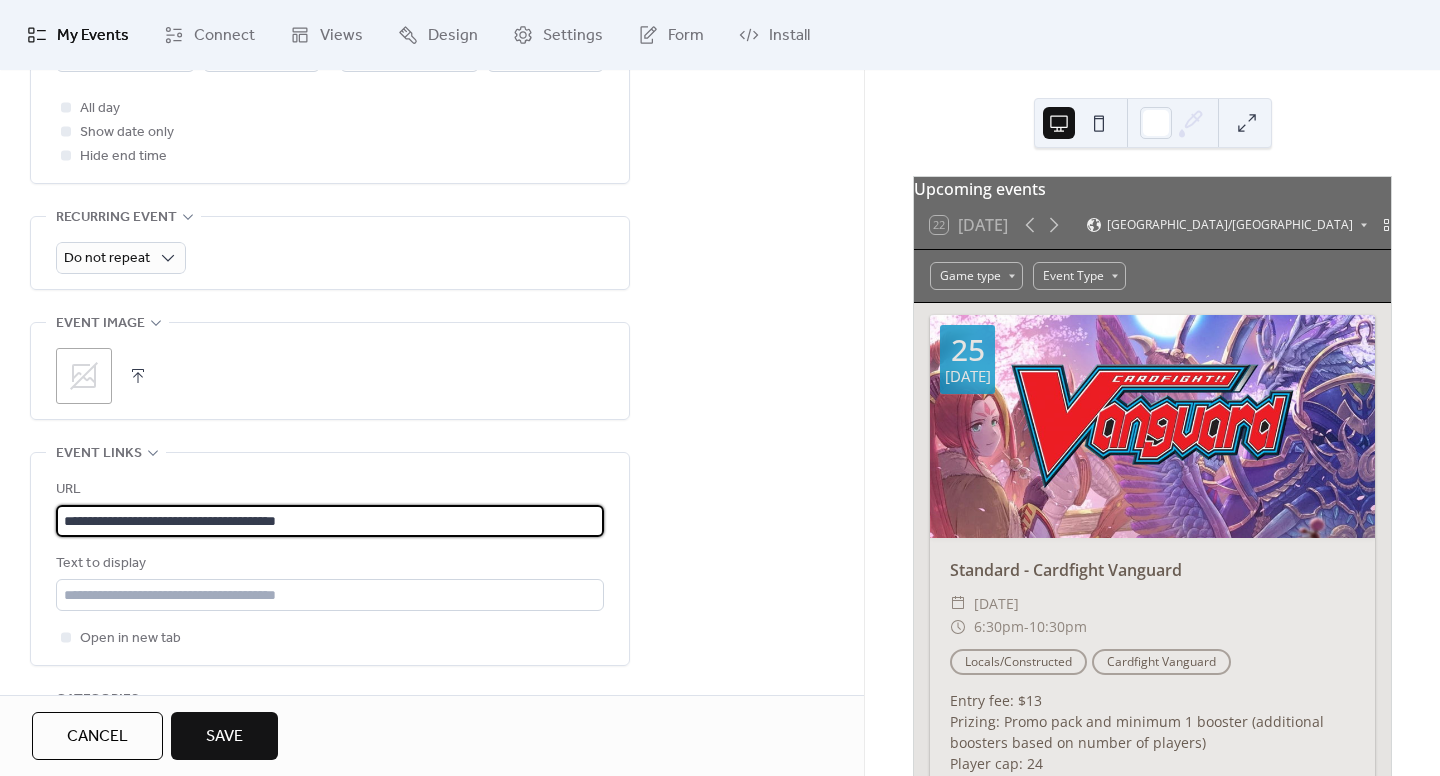 paste 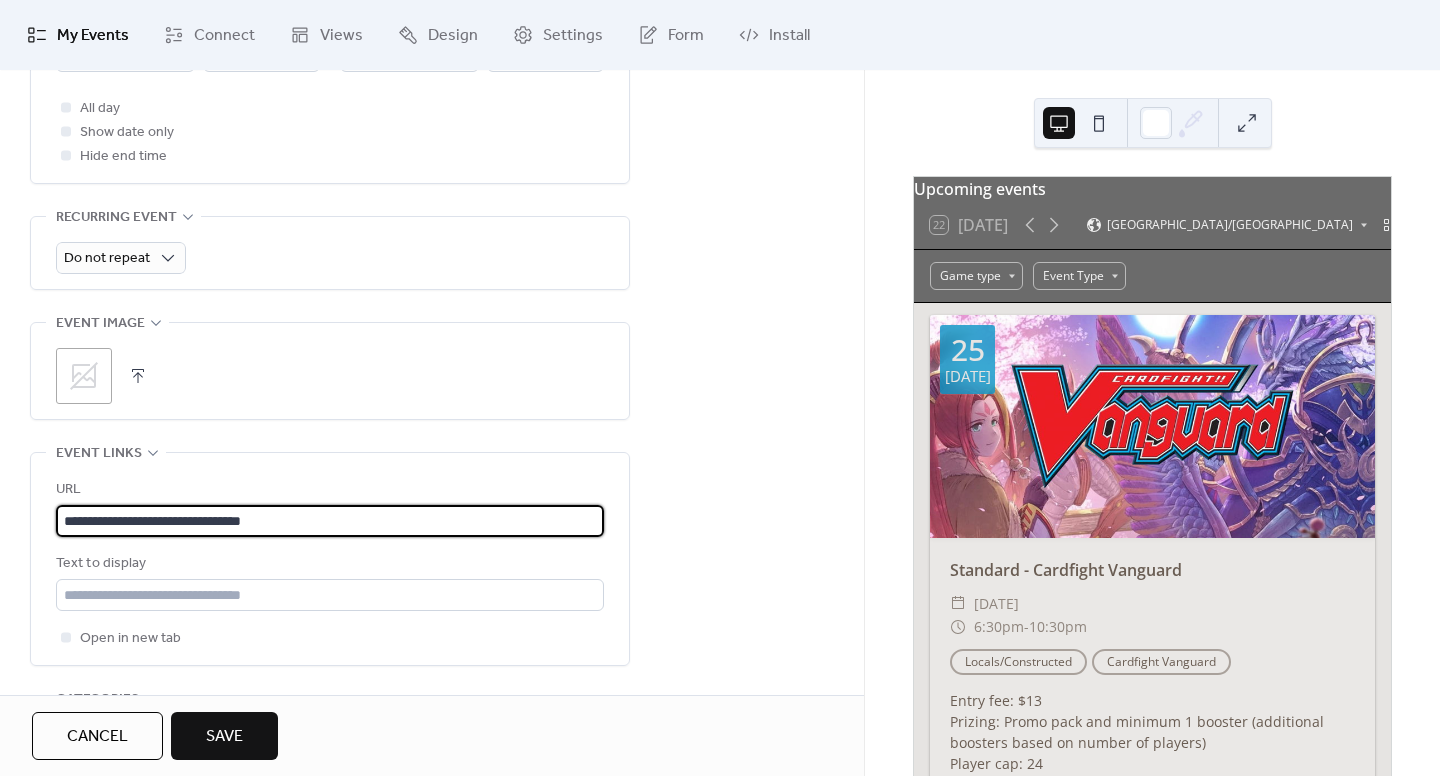 type on "**********" 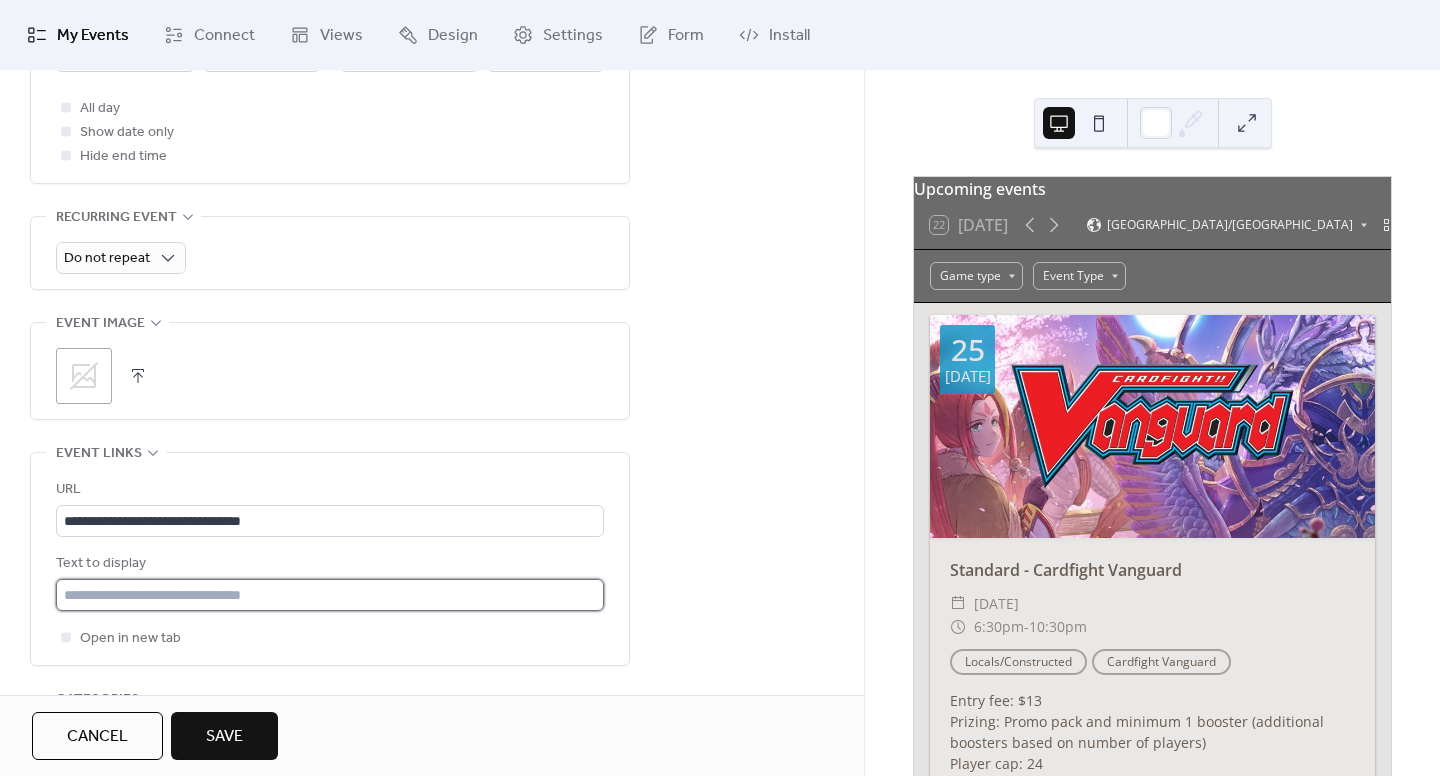click at bounding box center (330, 595) 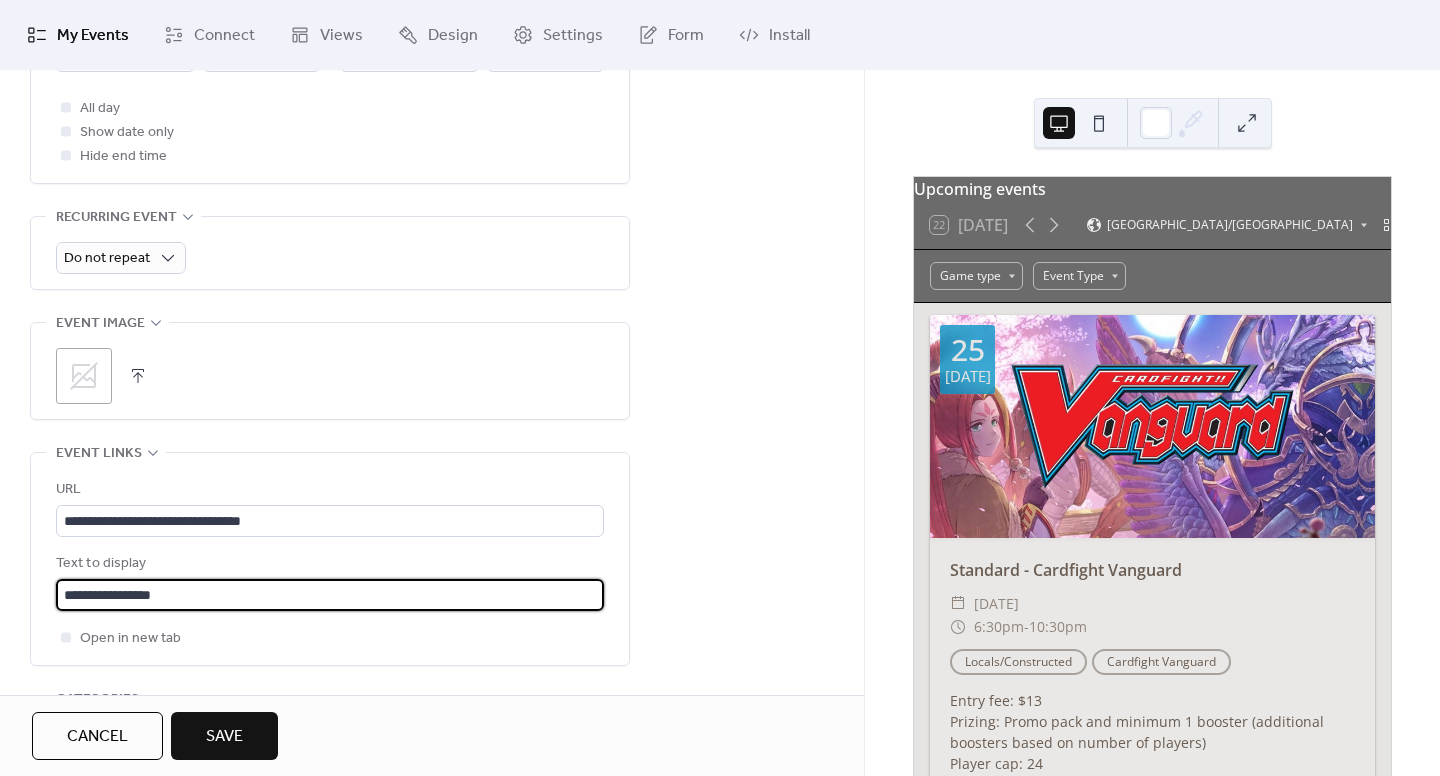 type on "**********" 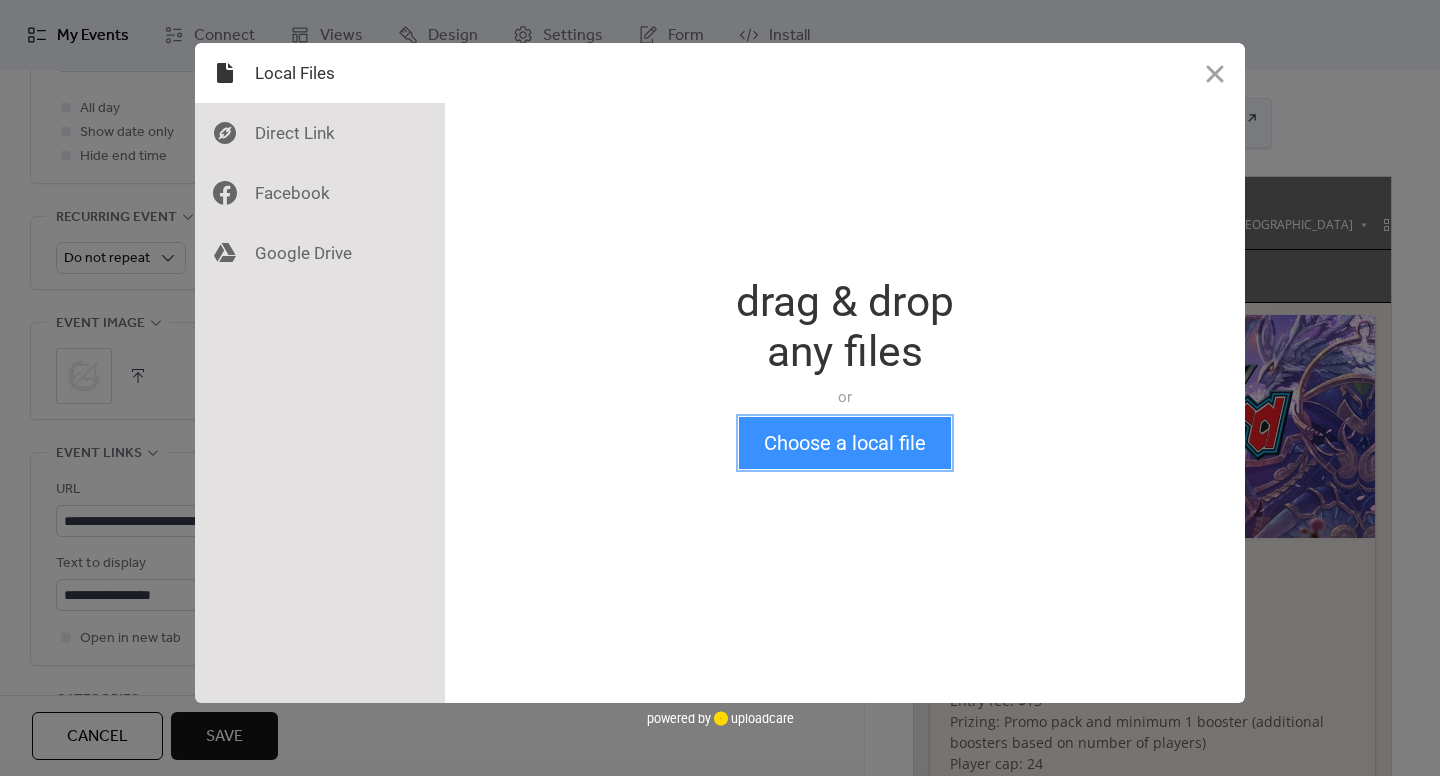 click on "Choose a local file" at bounding box center (845, 443) 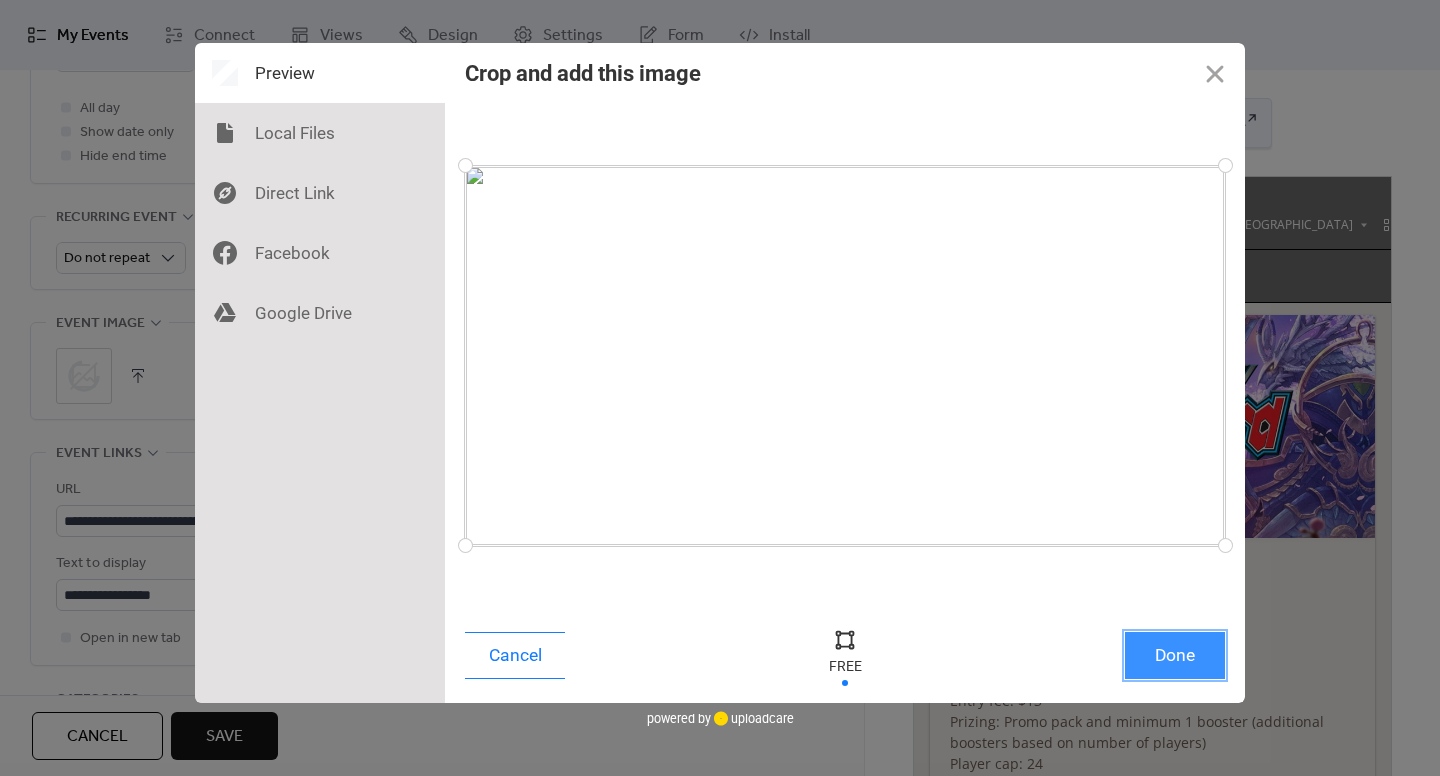 click on "Done" at bounding box center [1175, 655] 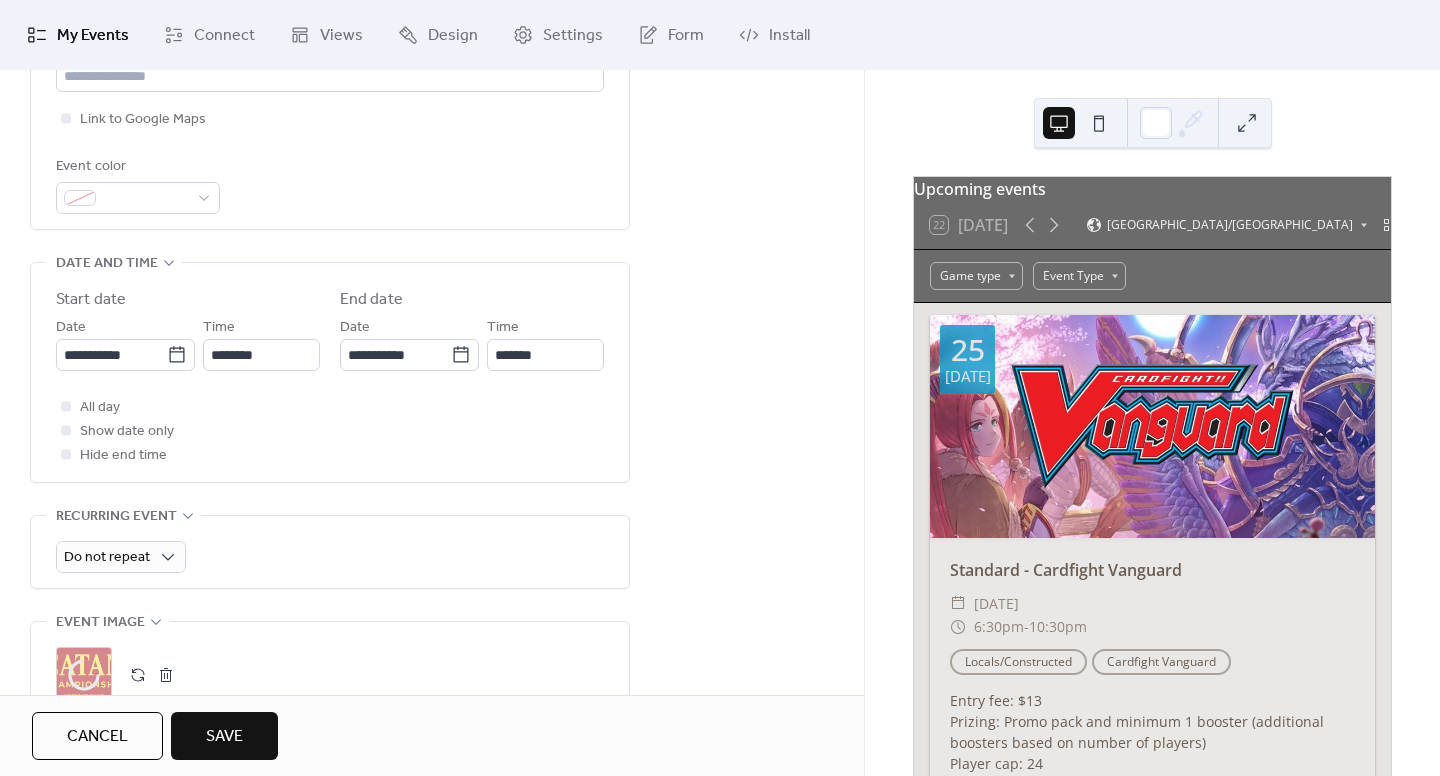 scroll, scrollTop: 500, scrollLeft: 0, axis: vertical 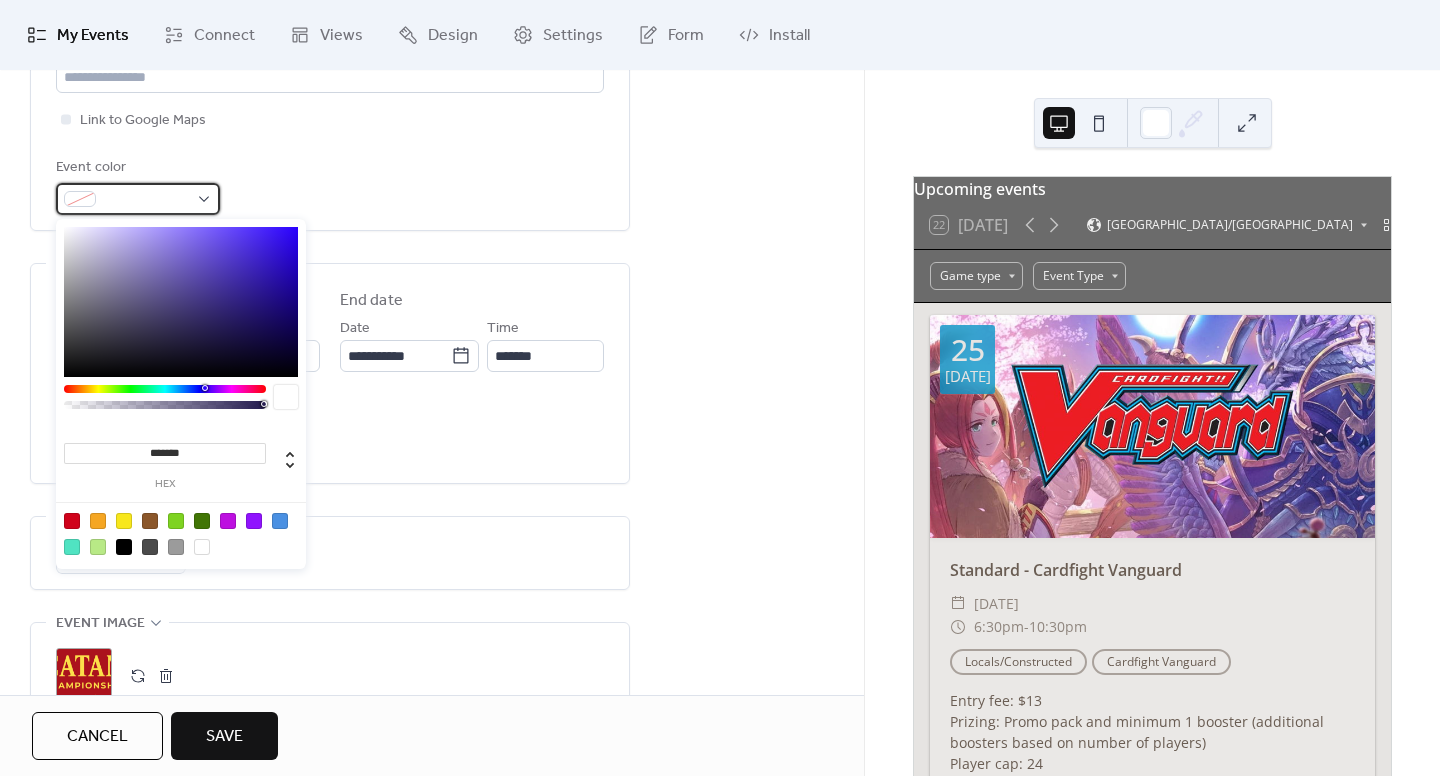 click at bounding box center [138, 199] 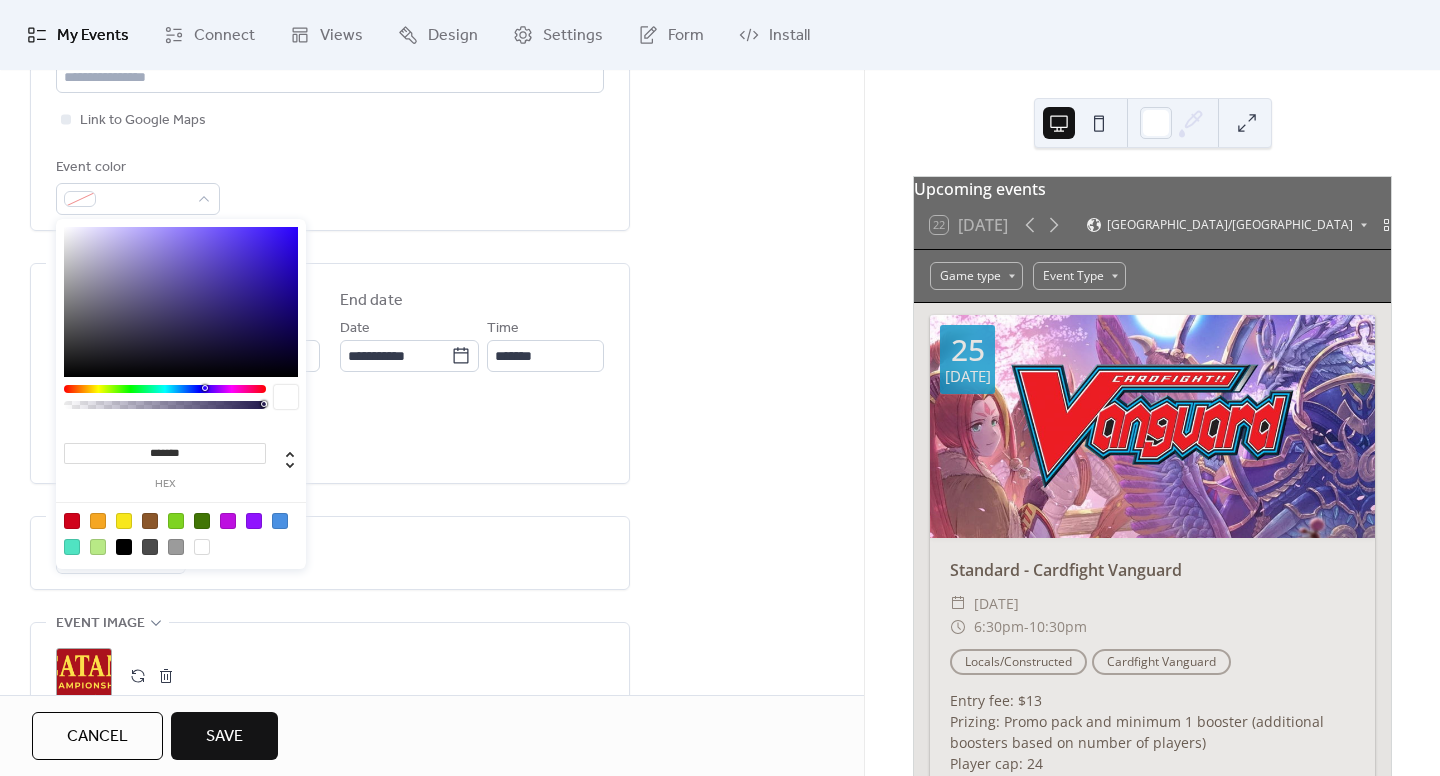 click on "*******" at bounding box center (165, 453) 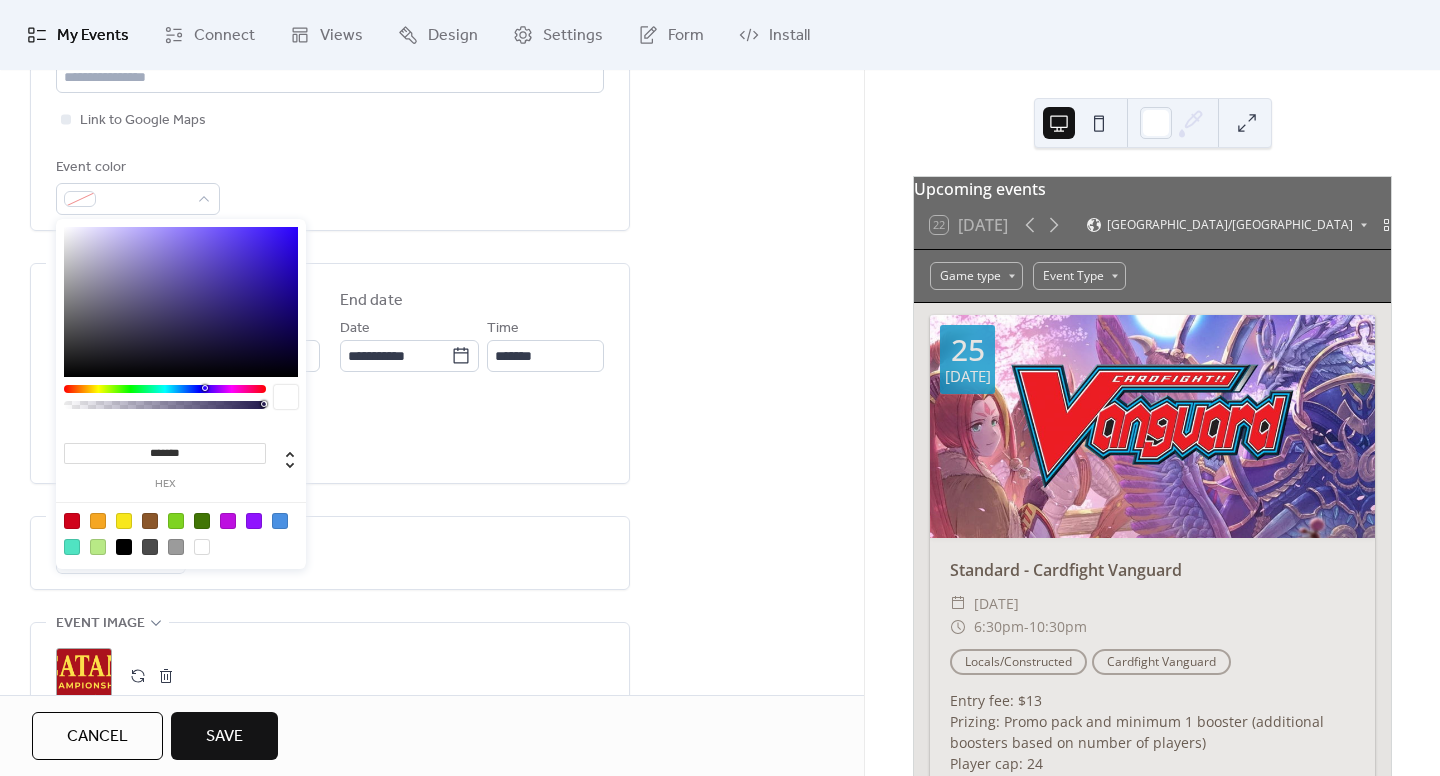 paste 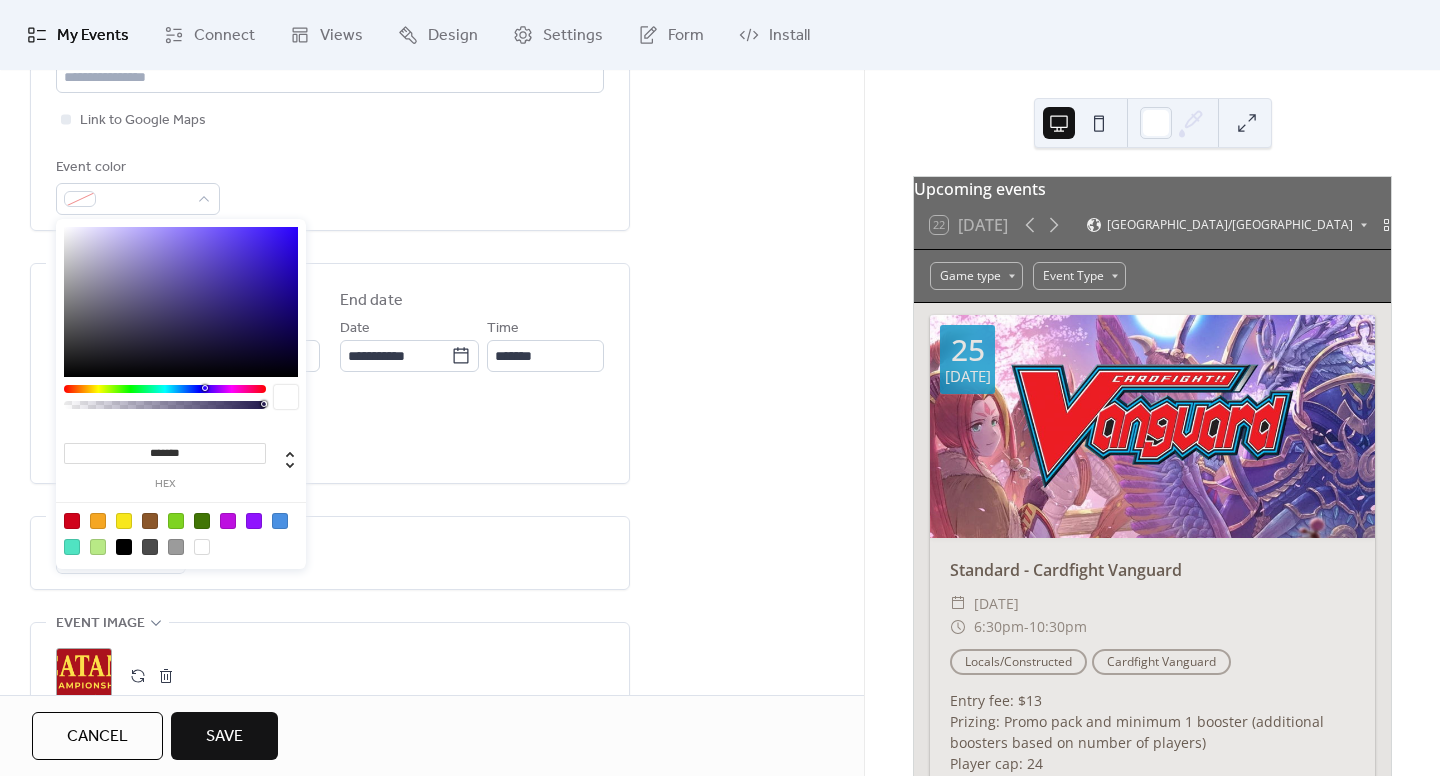 type on "*******" 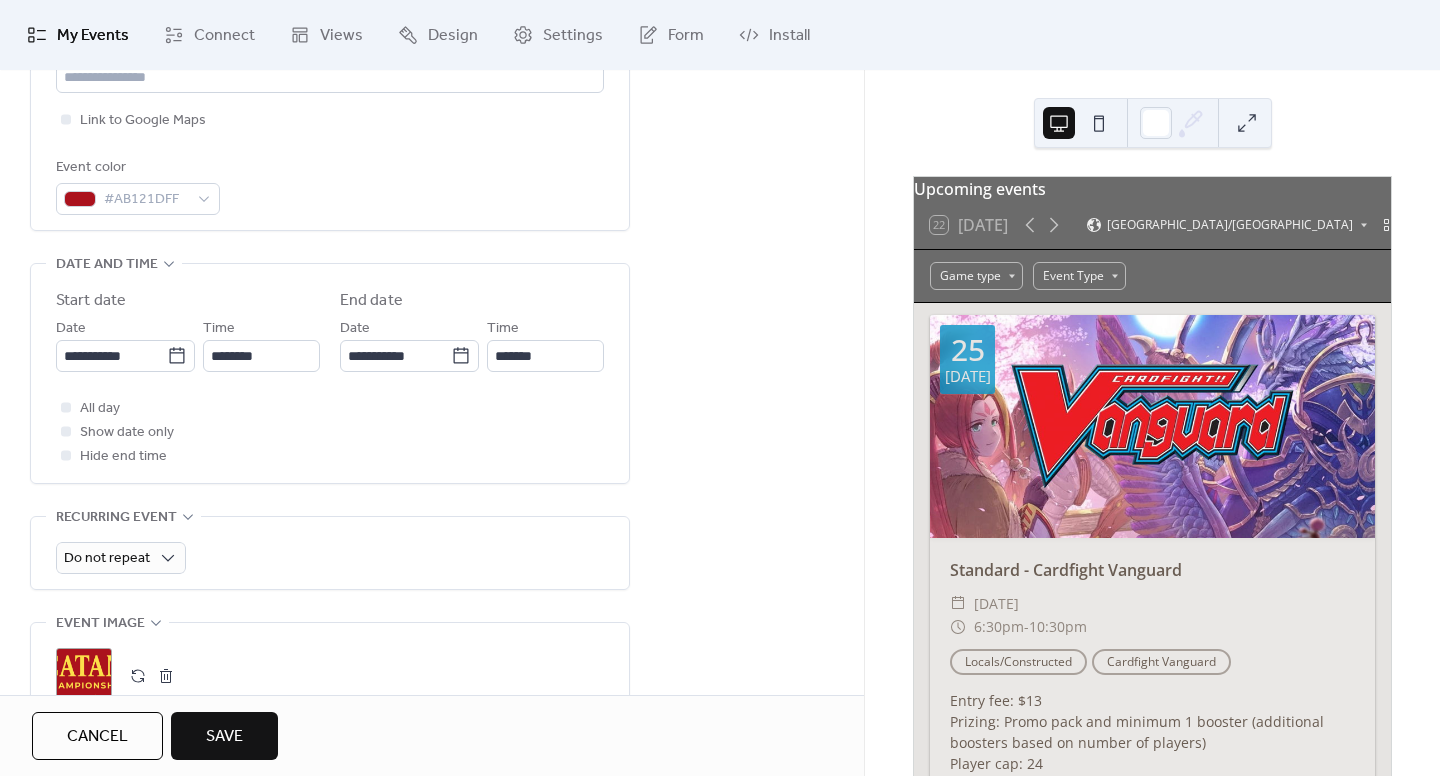 click on "All day Show date only Hide end time" at bounding box center [330, 432] 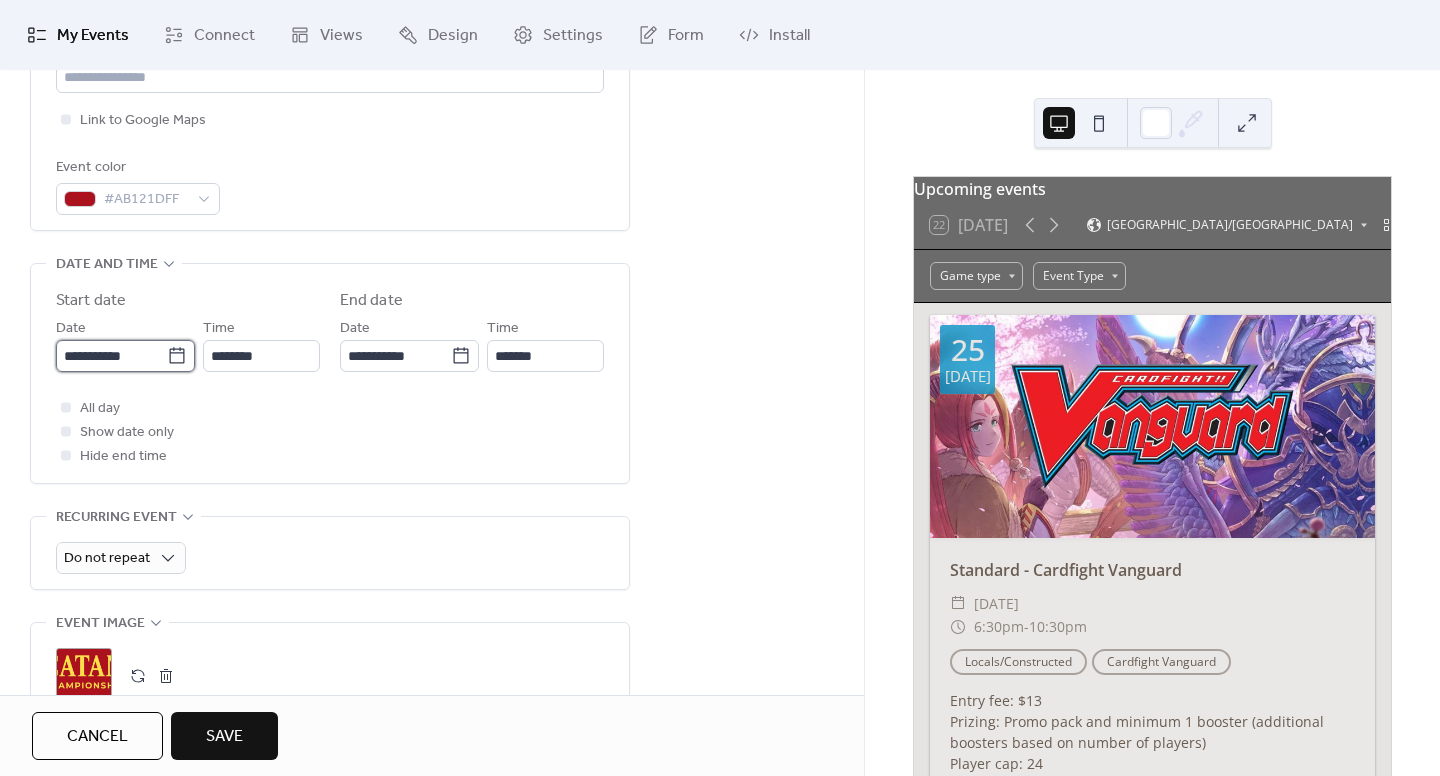 click on "**********" at bounding box center [111, 356] 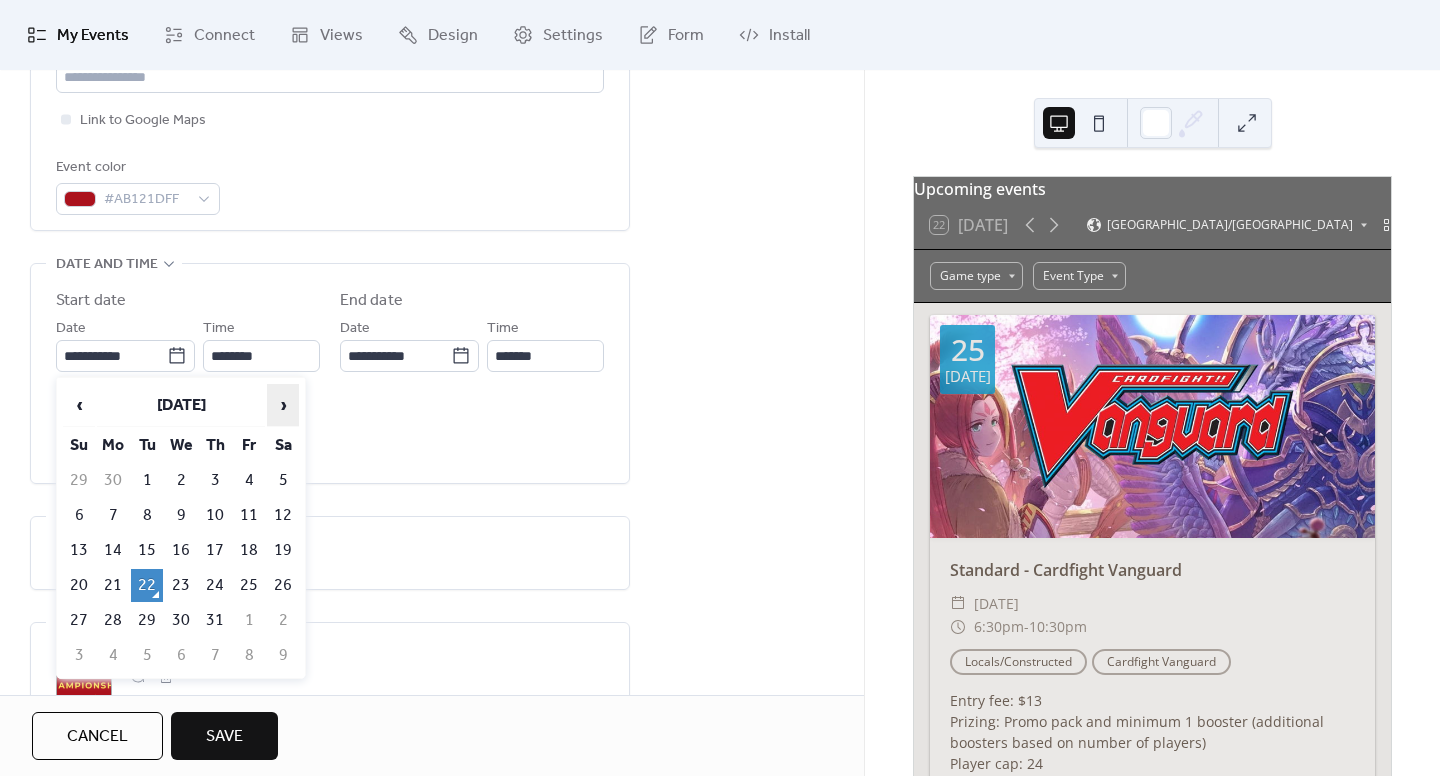click on "›" at bounding box center (283, 405) 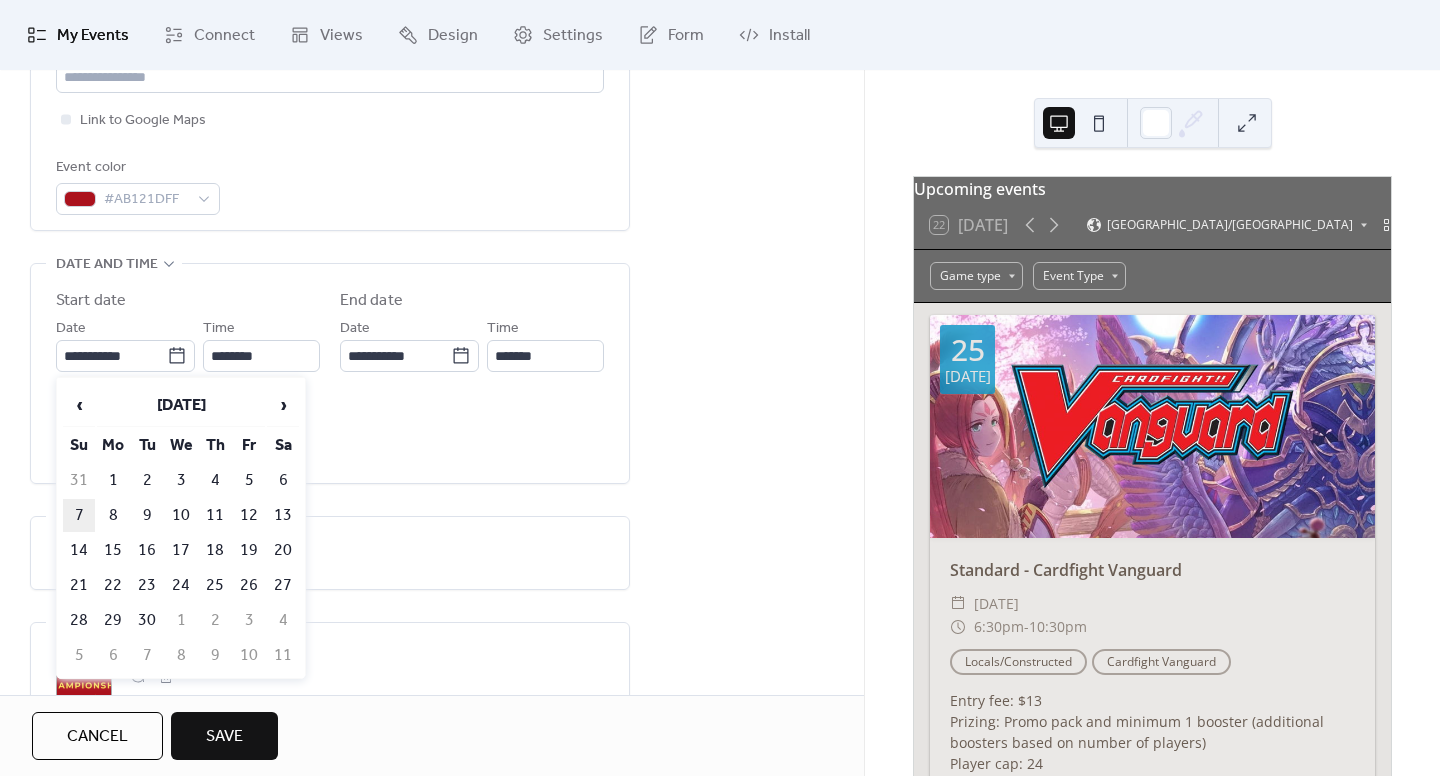 click on "7" at bounding box center (79, 515) 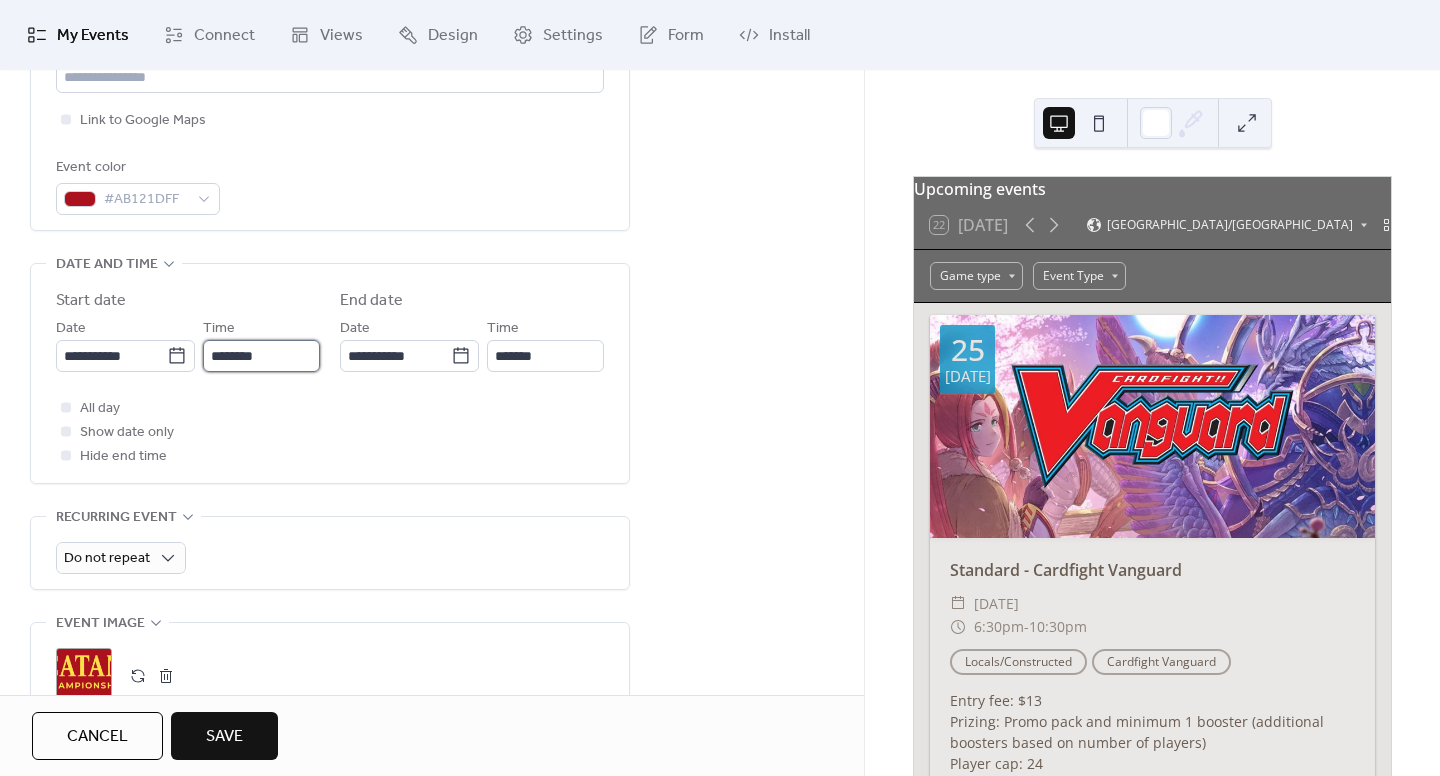 click on "********" at bounding box center [261, 356] 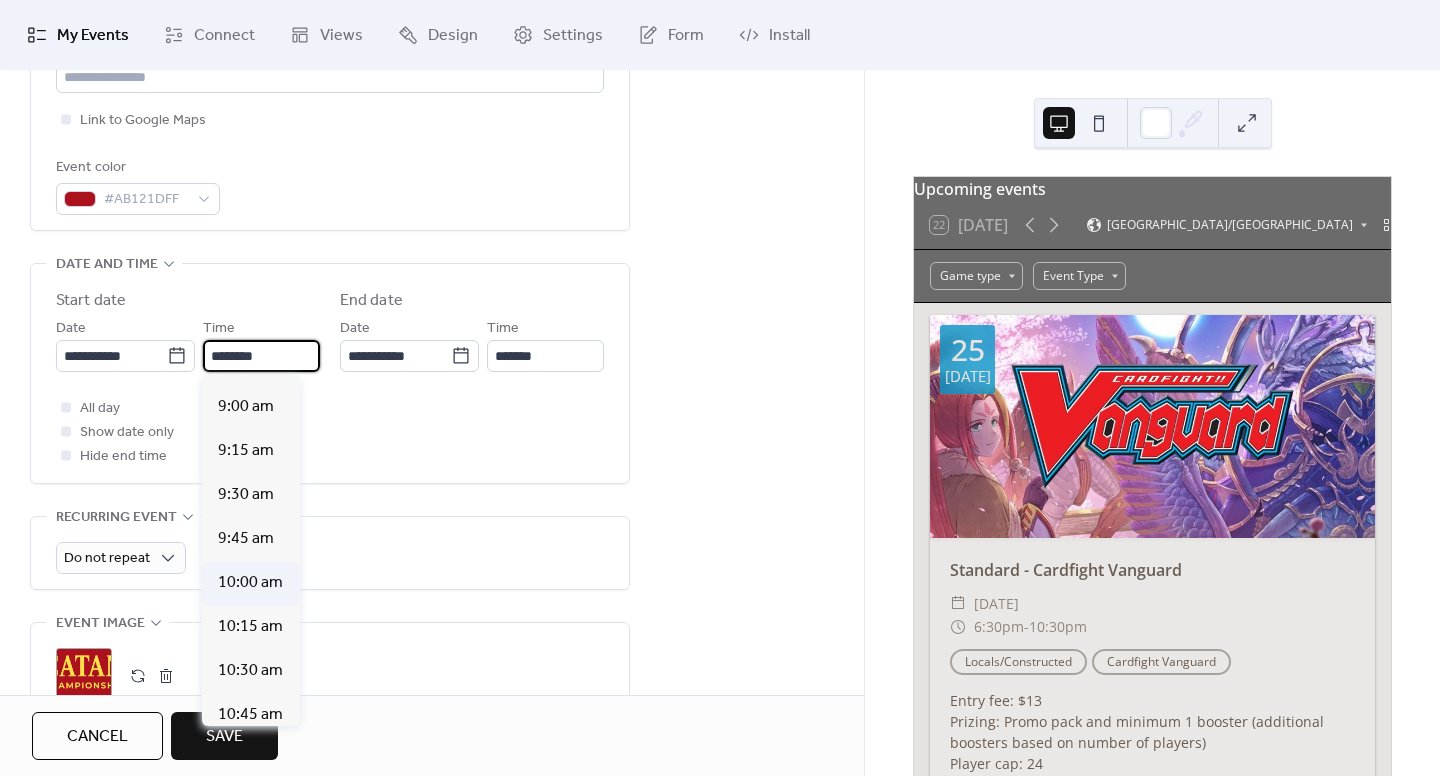 scroll, scrollTop: 1512, scrollLeft: 0, axis: vertical 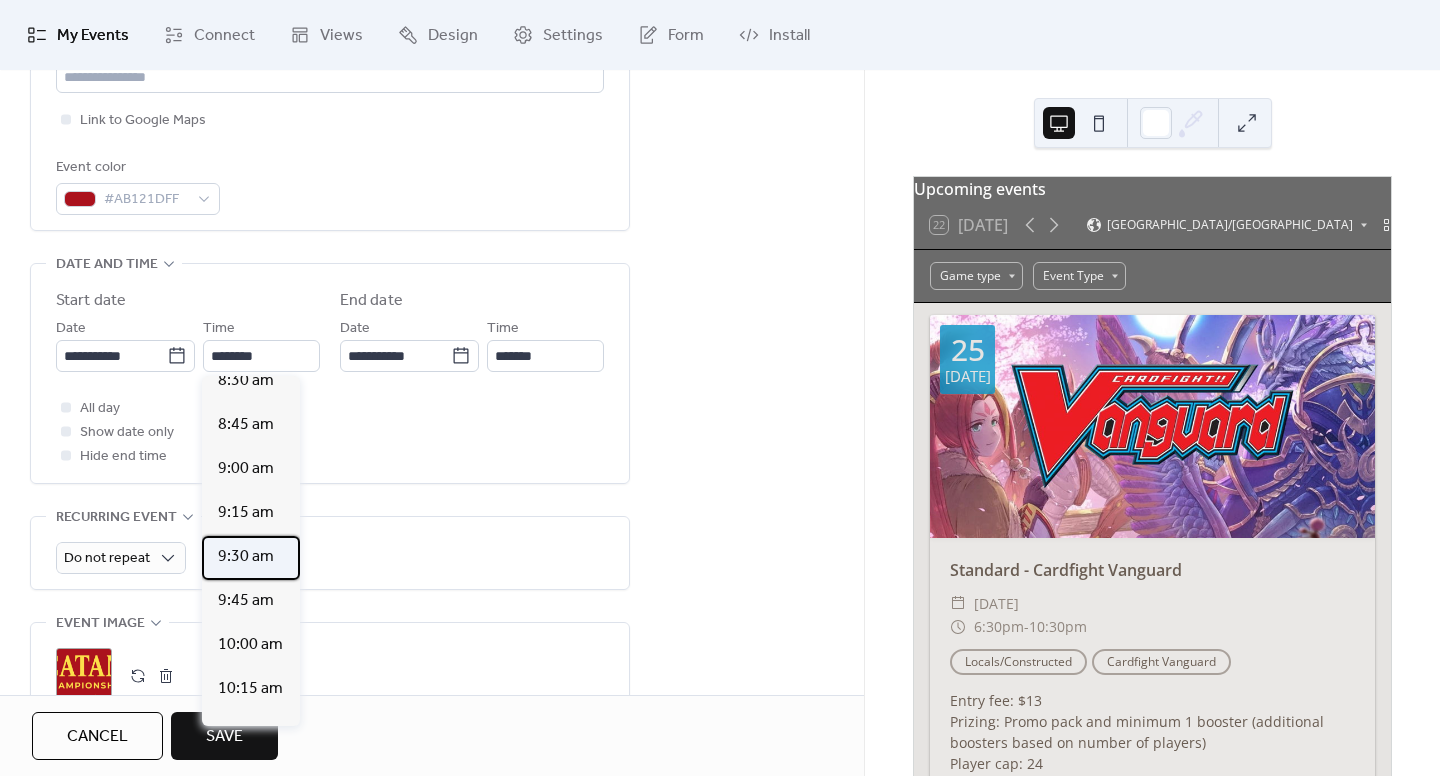 click on "9:30 am" at bounding box center [246, 557] 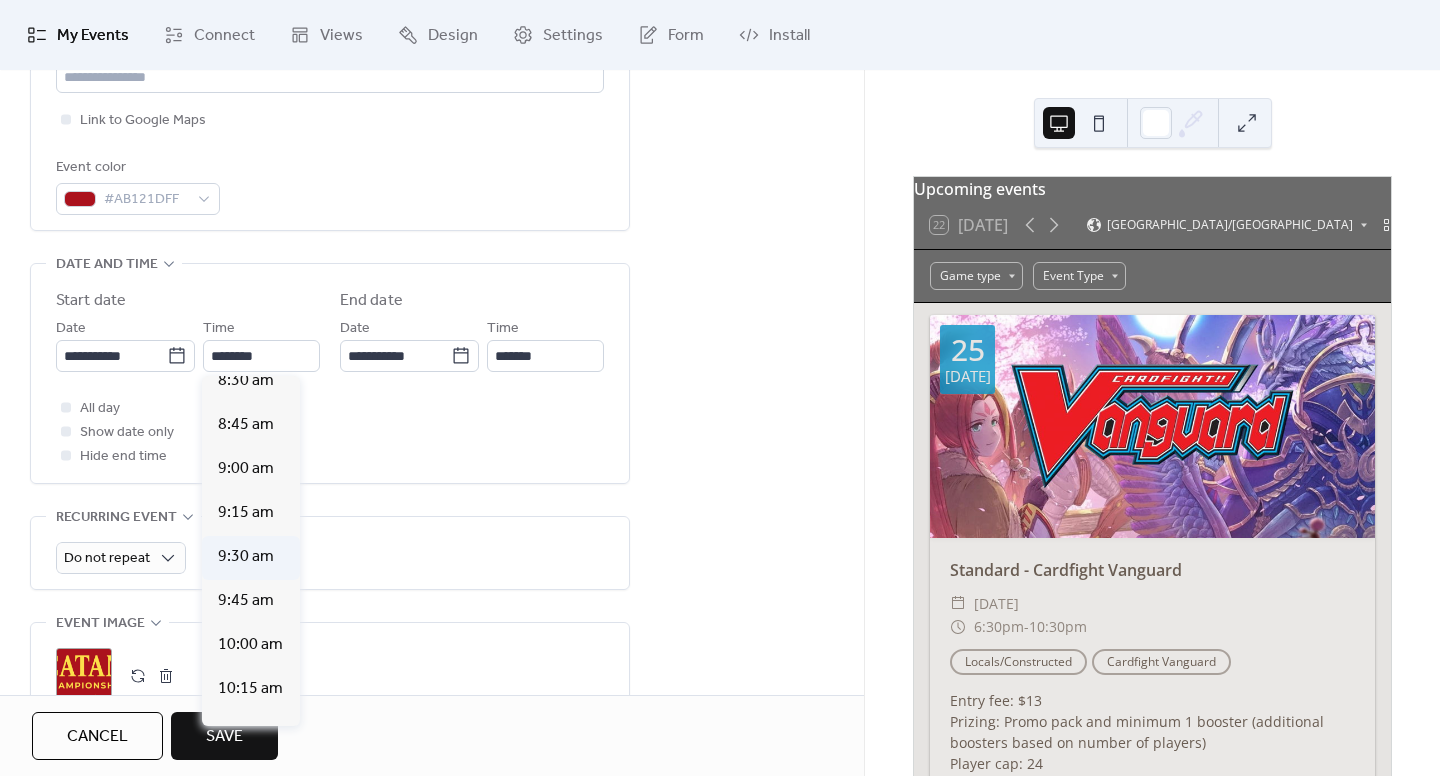 type on "*******" 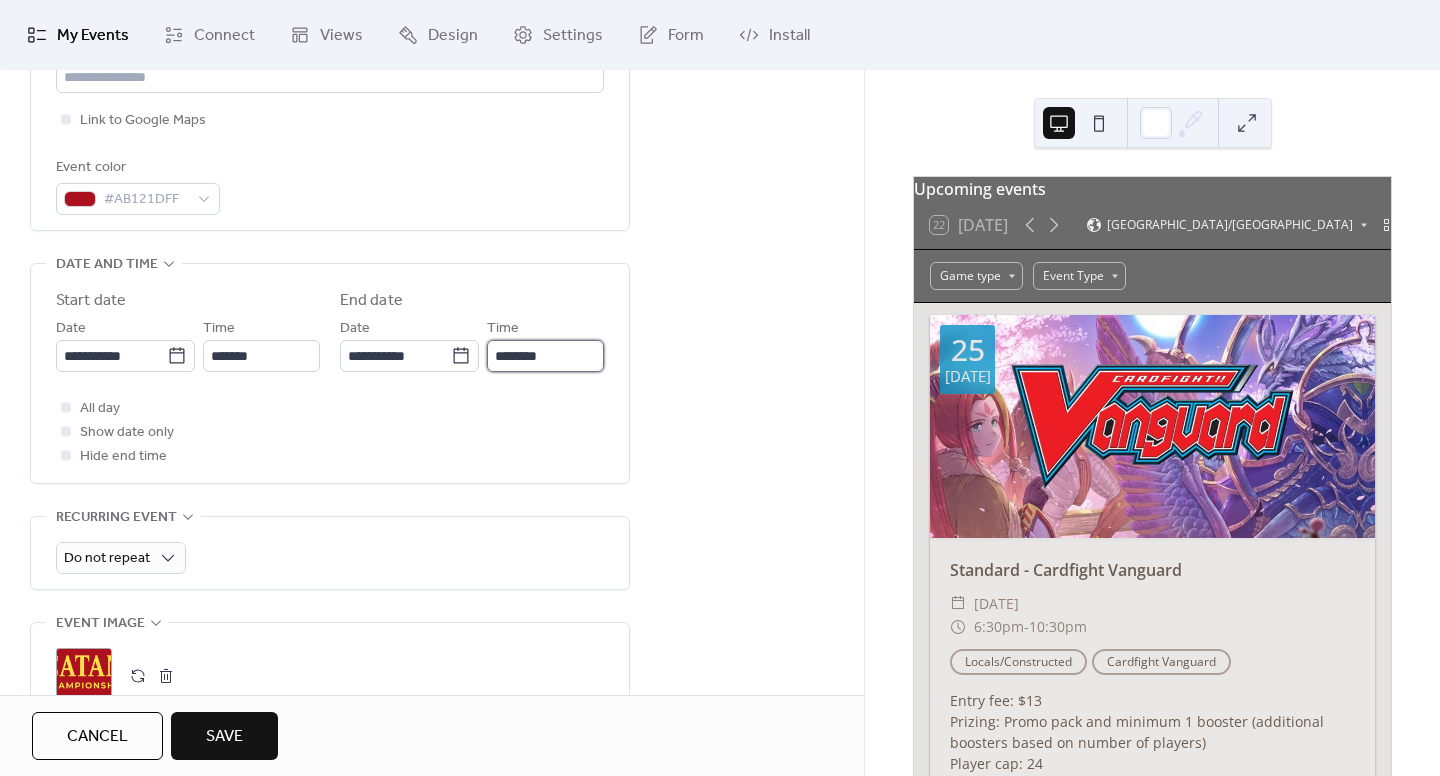 click on "********" at bounding box center (545, 356) 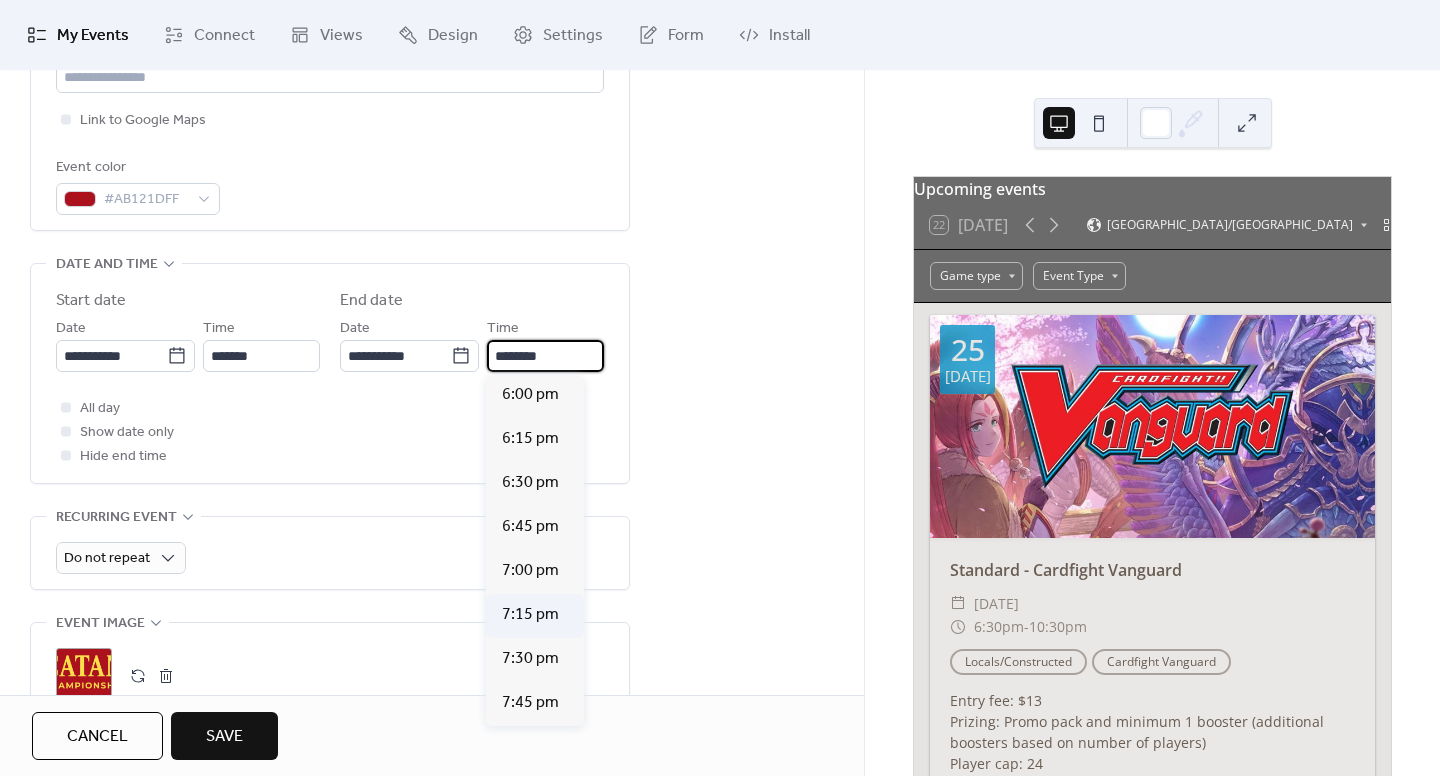 scroll, scrollTop: 1500, scrollLeft: 0, axis: vertical 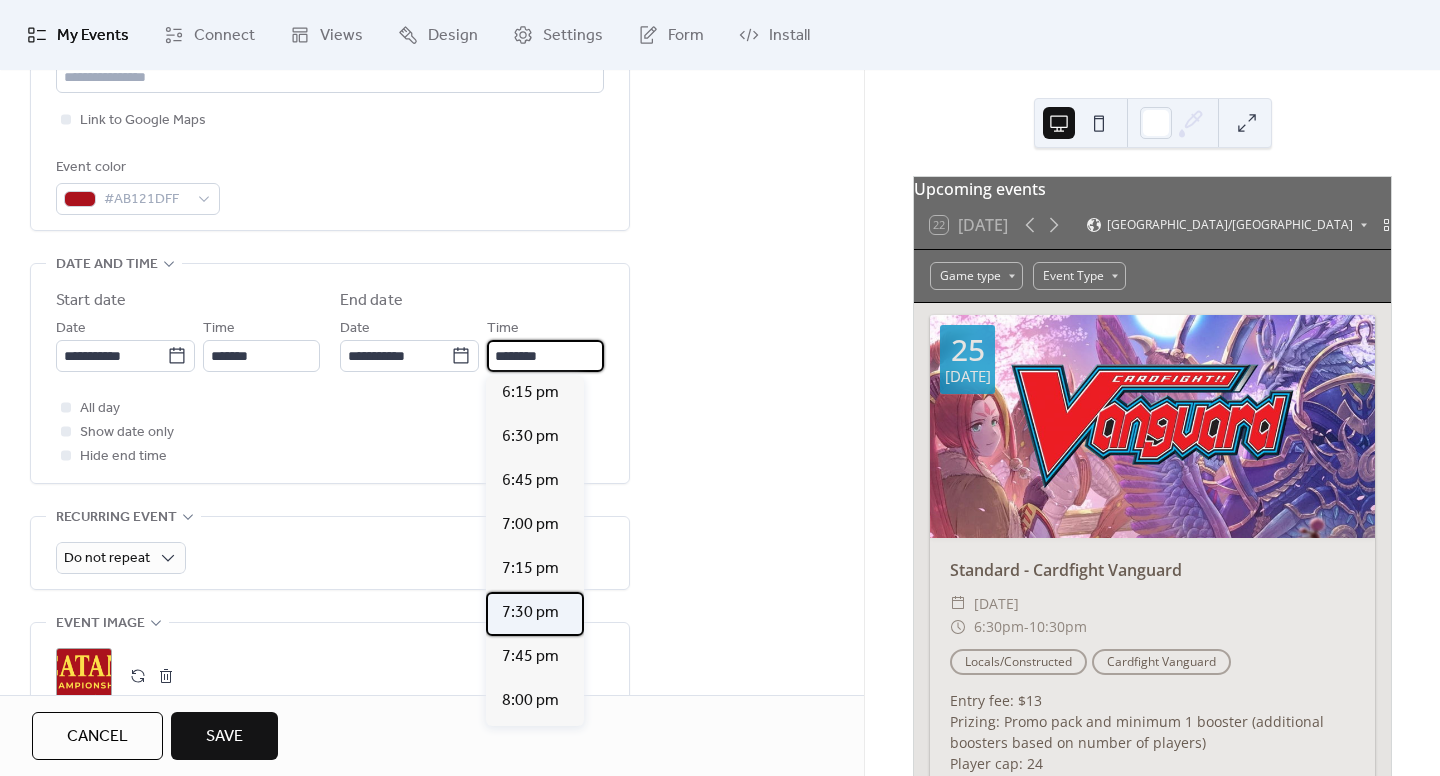 click on "7:30 pm" at bounding box center (530, 613) 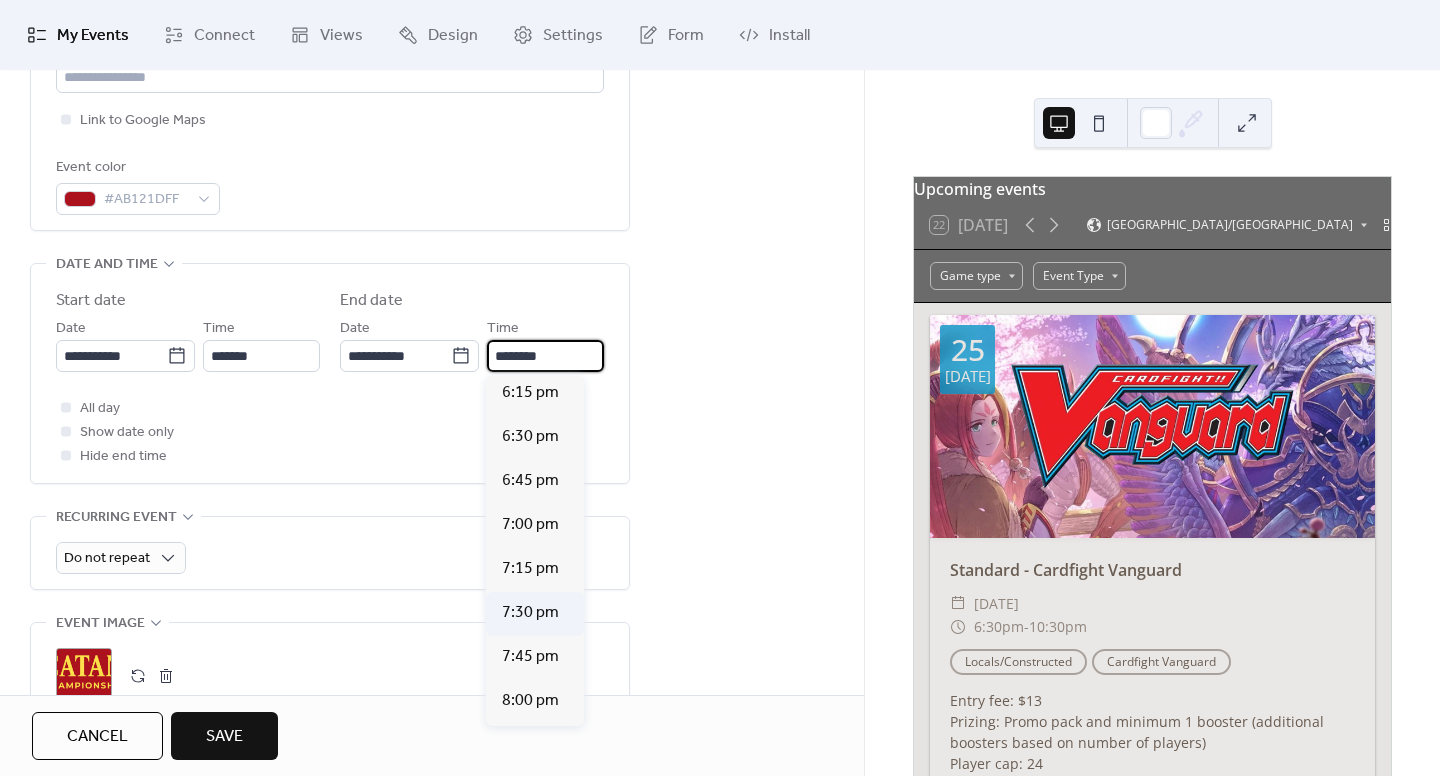 type on "*******" 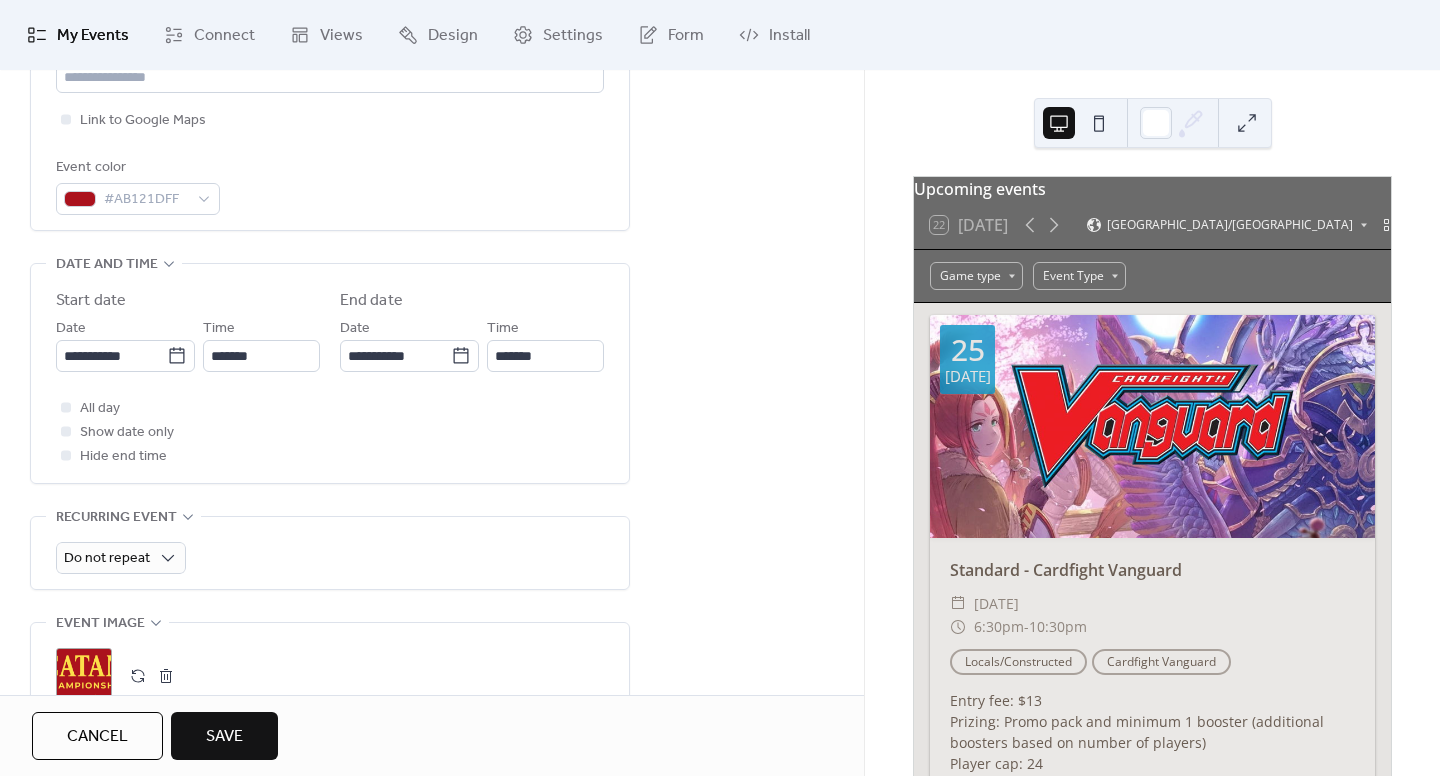 click on "**********" at bounding box center [432, 569] 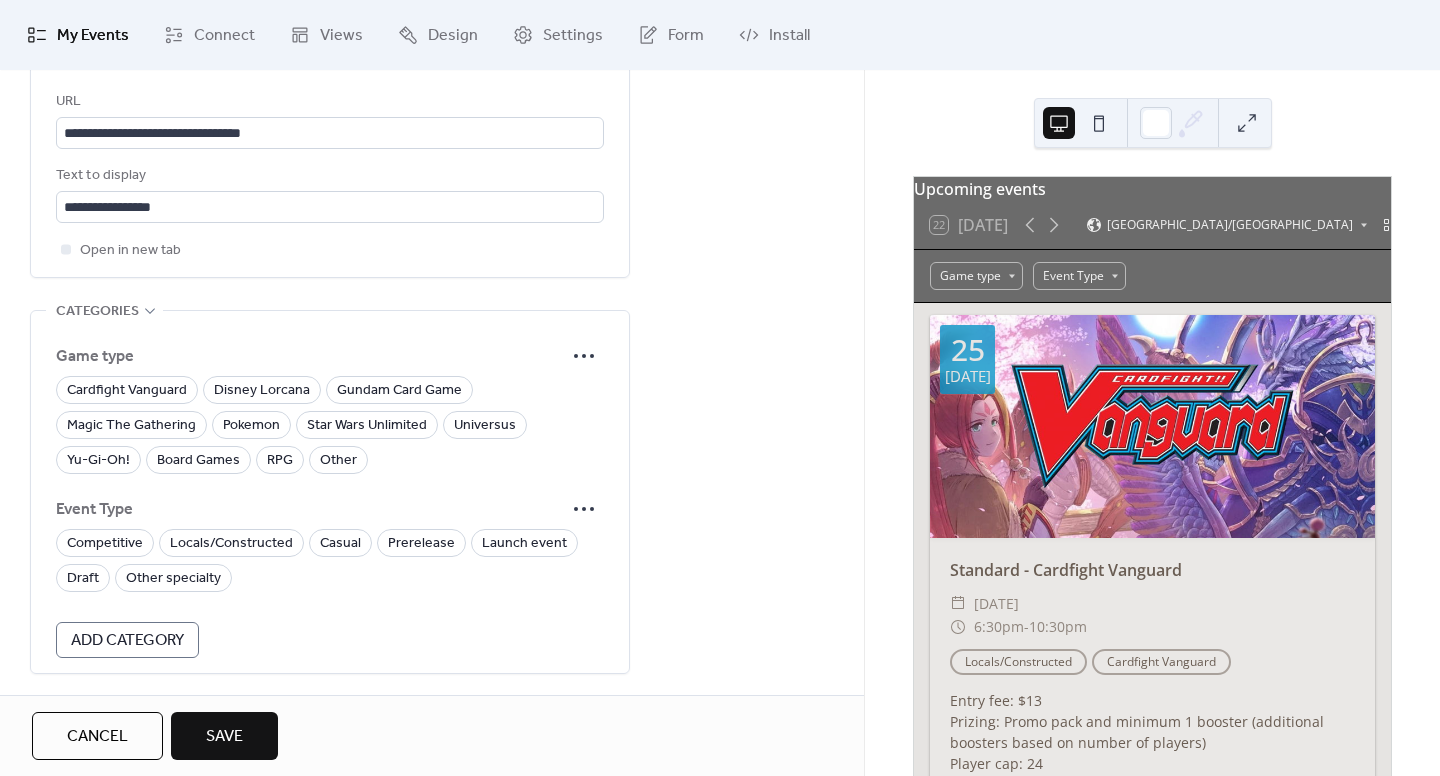 scroll, scrollTop: 1200, scrollLeft: 0, axis: vertical 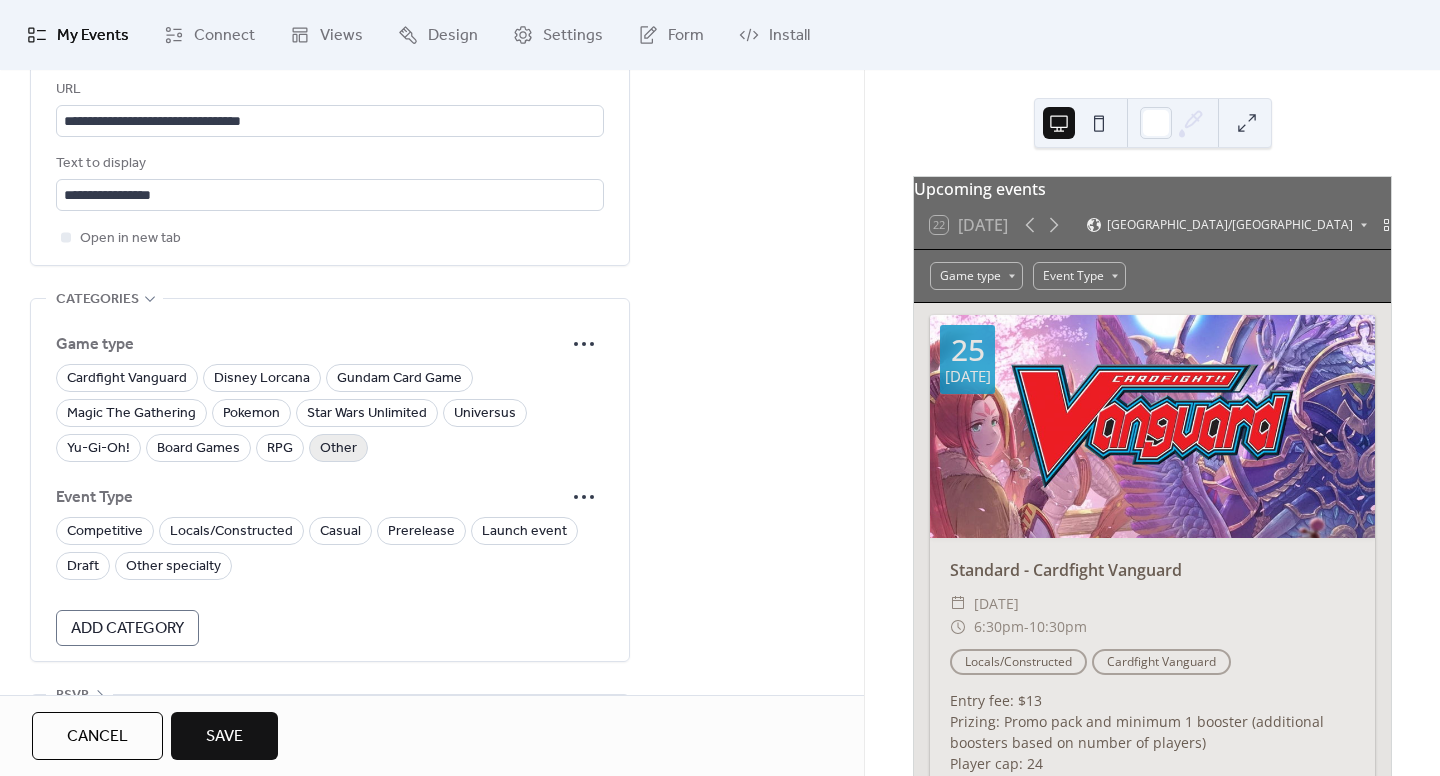 click on "Other" at bounding box center [338, 449] 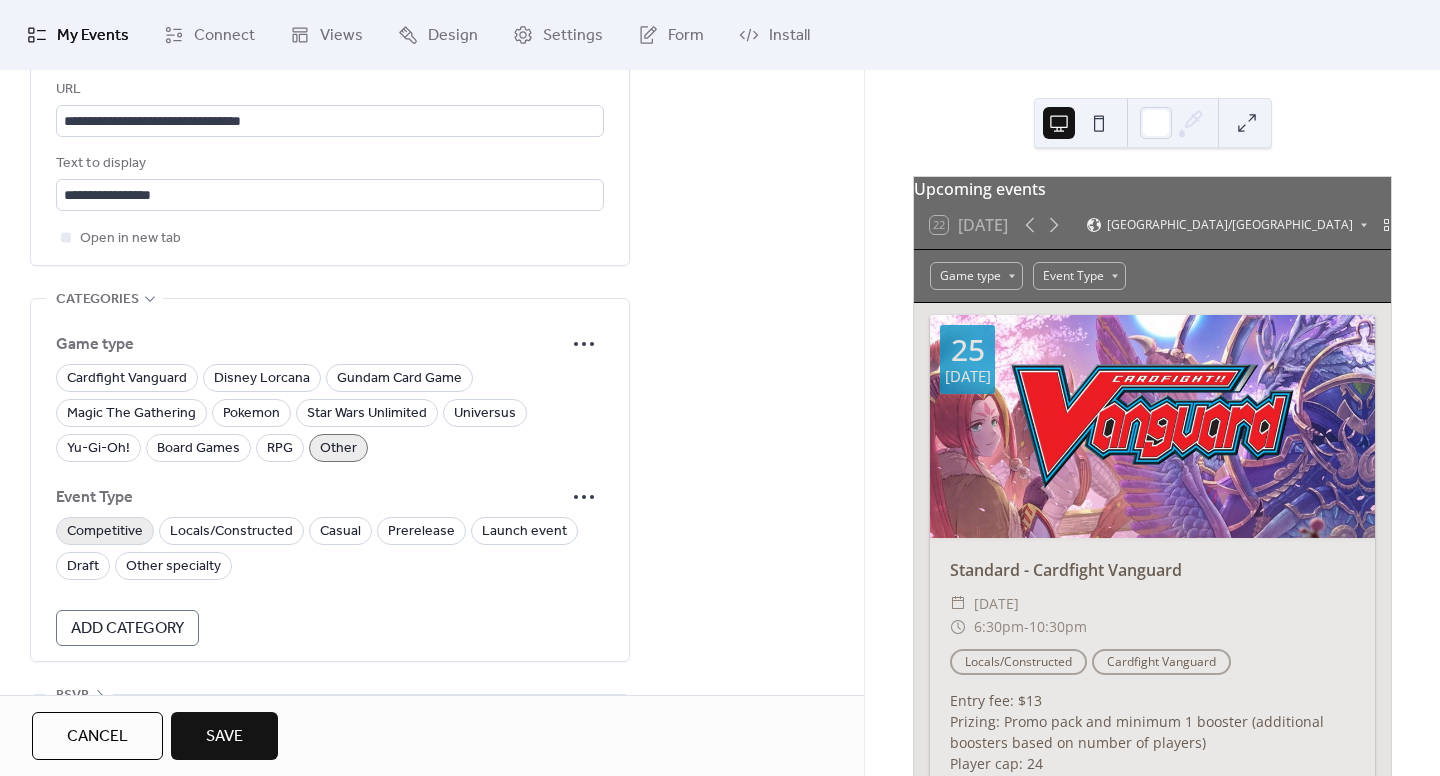 click on "Competitive" at bounding box center [105, 532] 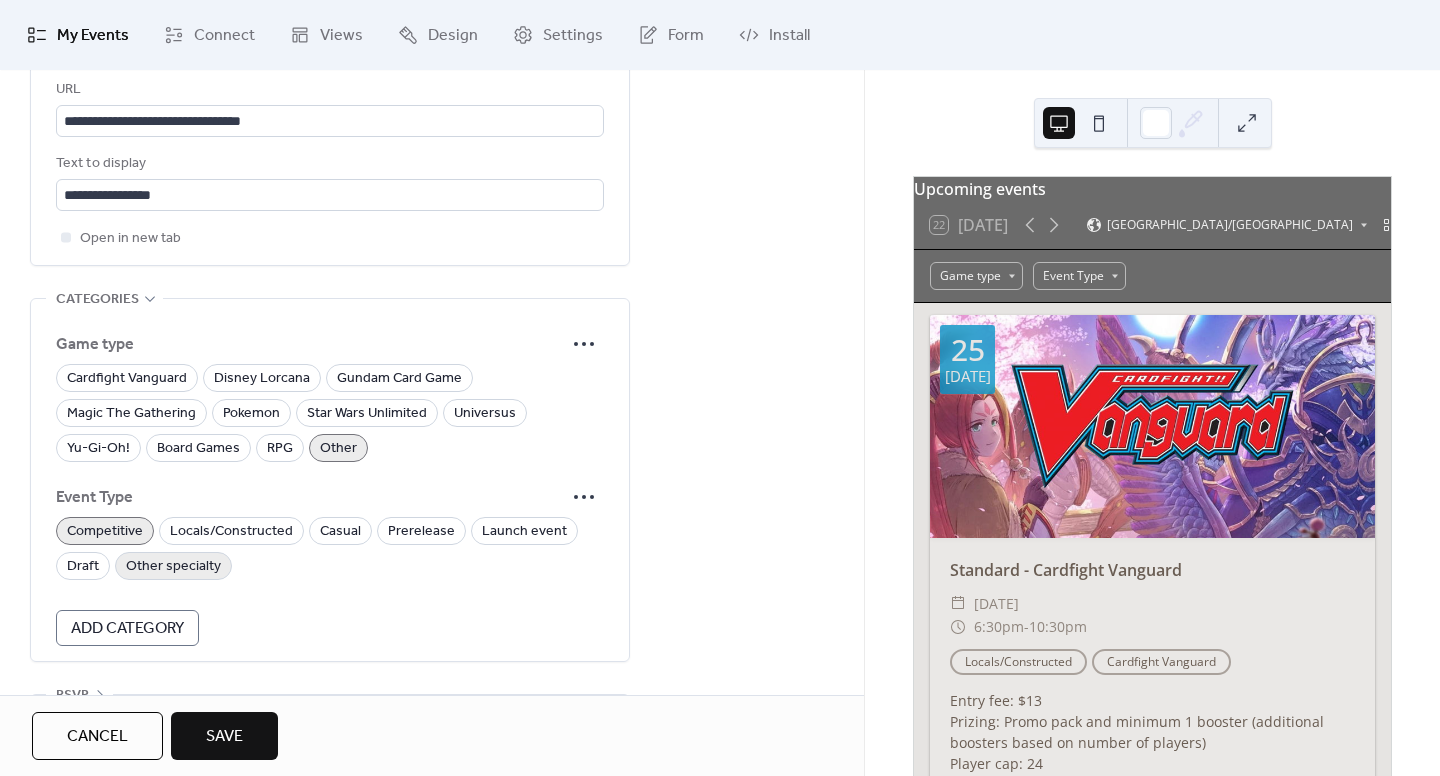 click on "Other specialty" at bounding box center (173, 567) 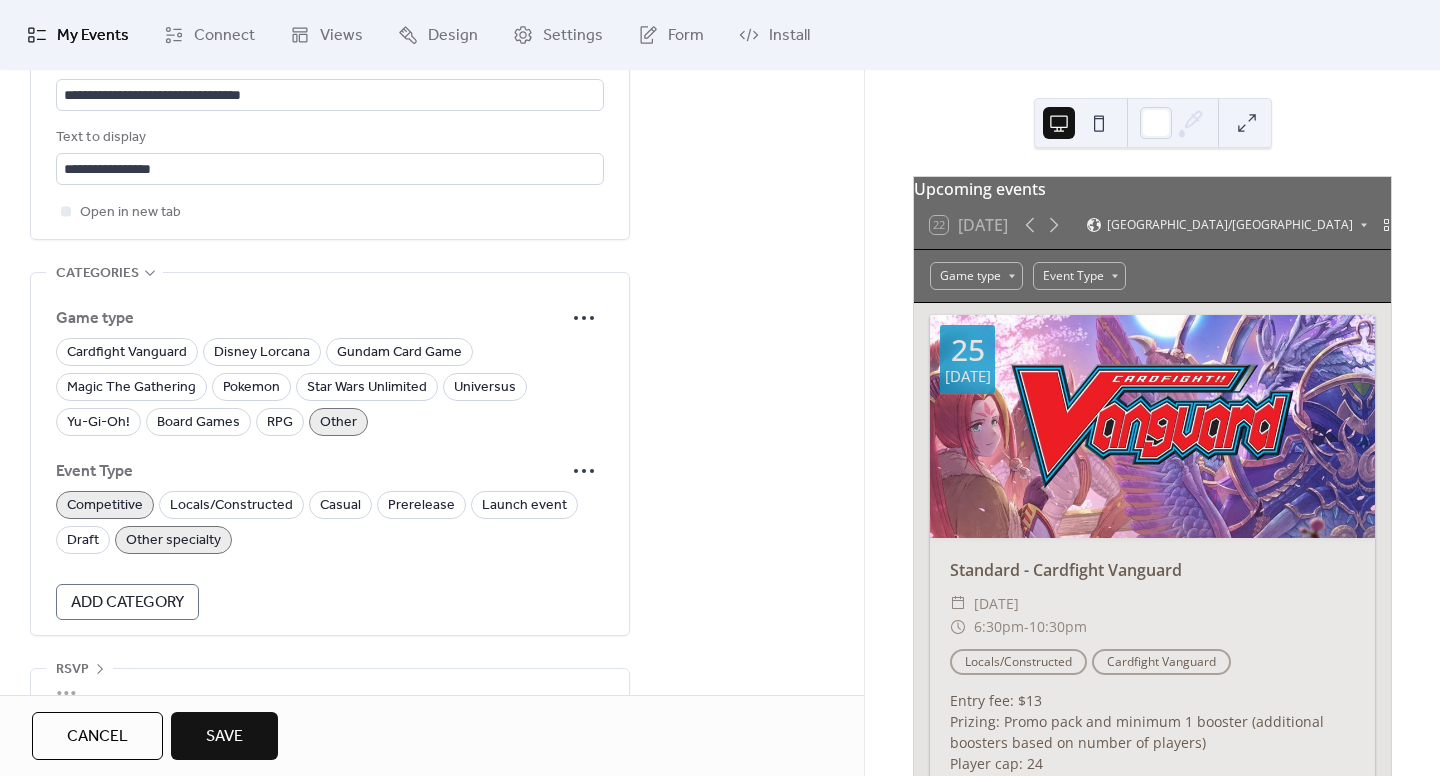 scroll, scrollTop: 1267, scrollLeft: 0, axis: vertical 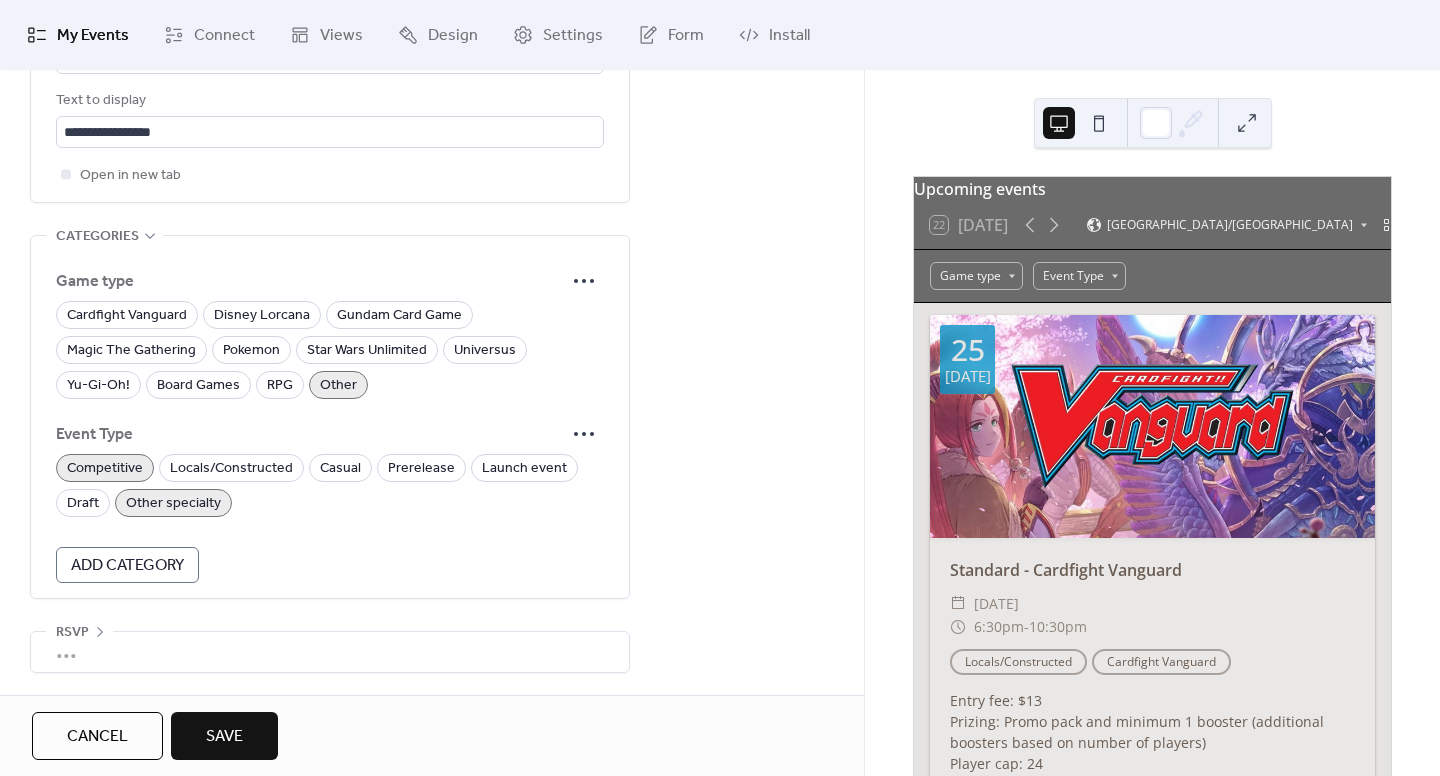click on "•••" at bounding box center (330, 652) 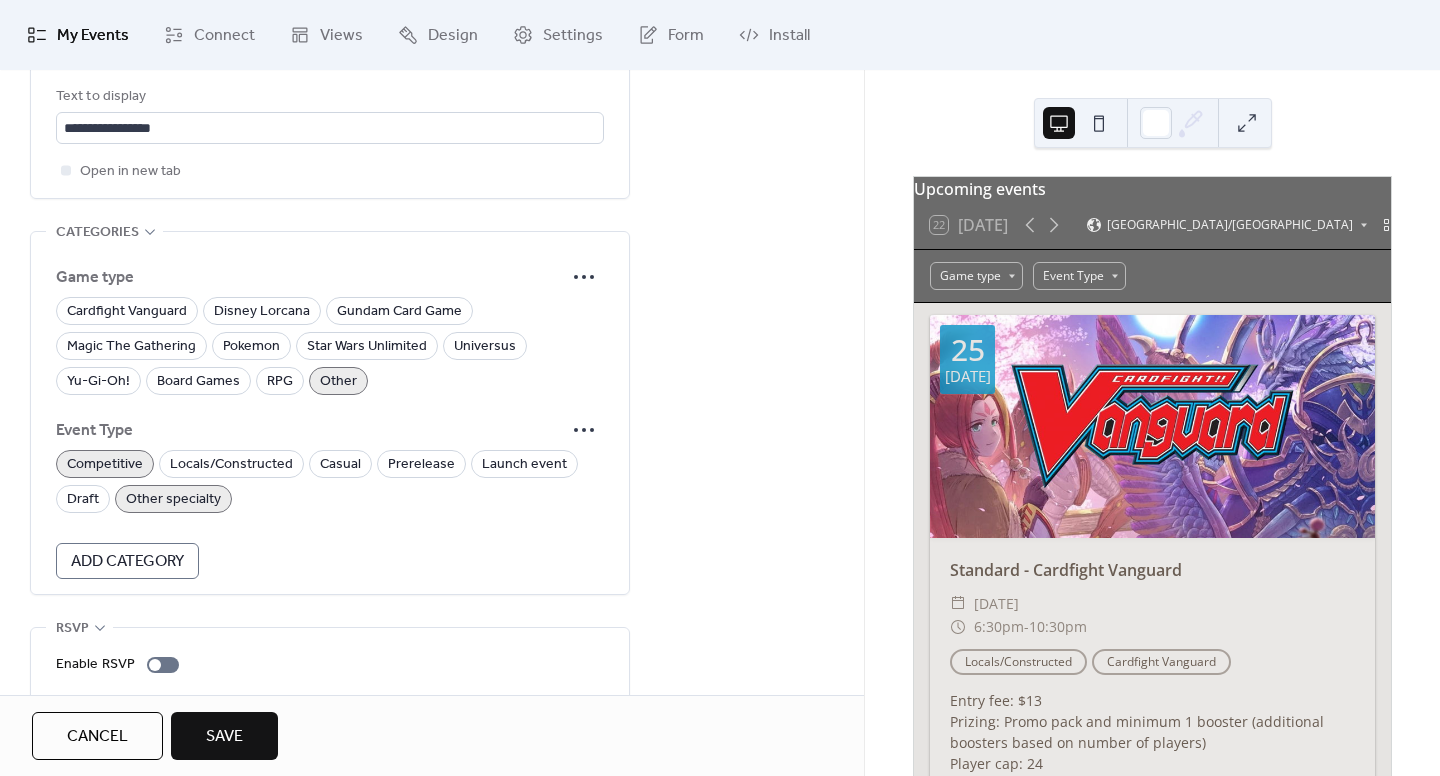 click 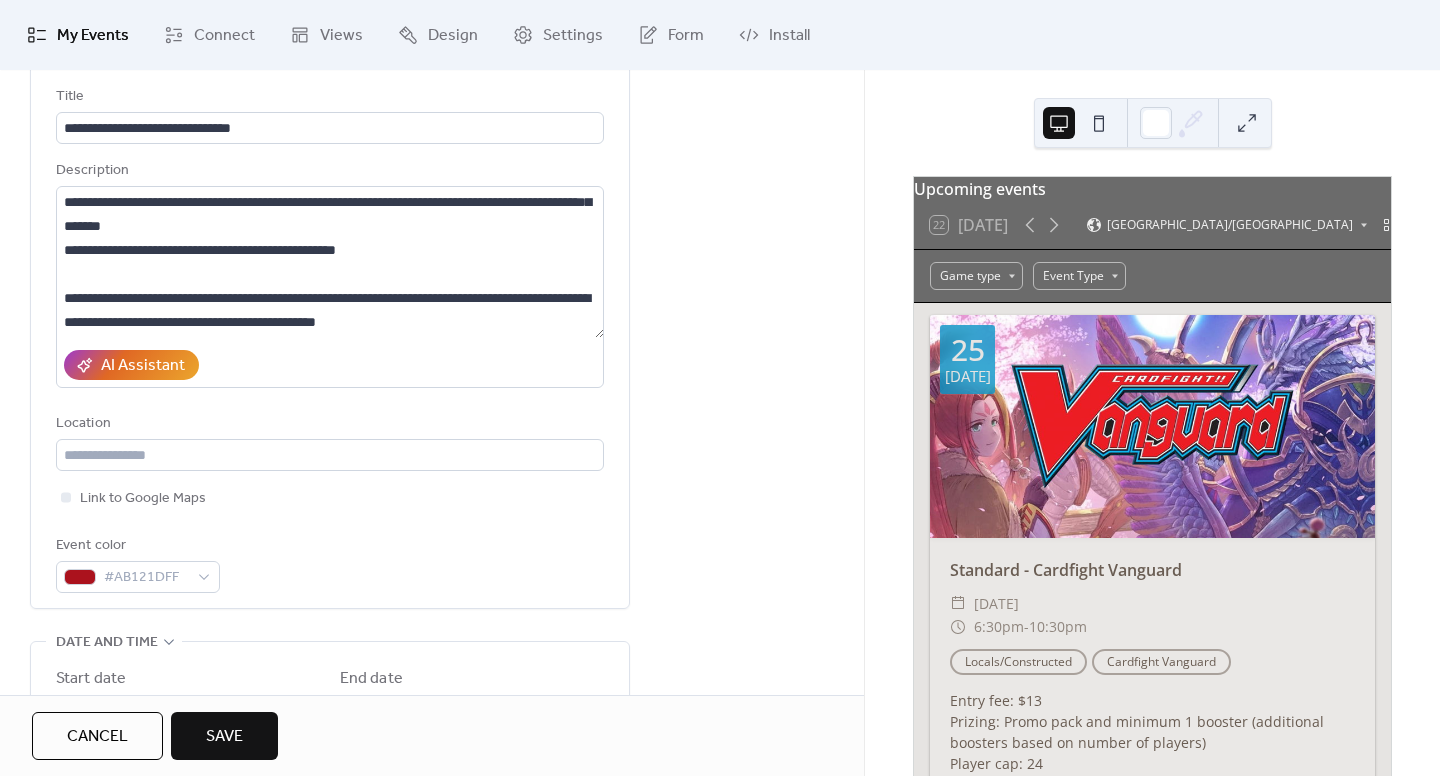 scroll, scrollTop: 67, scrollLeft: 0, axis: vertical 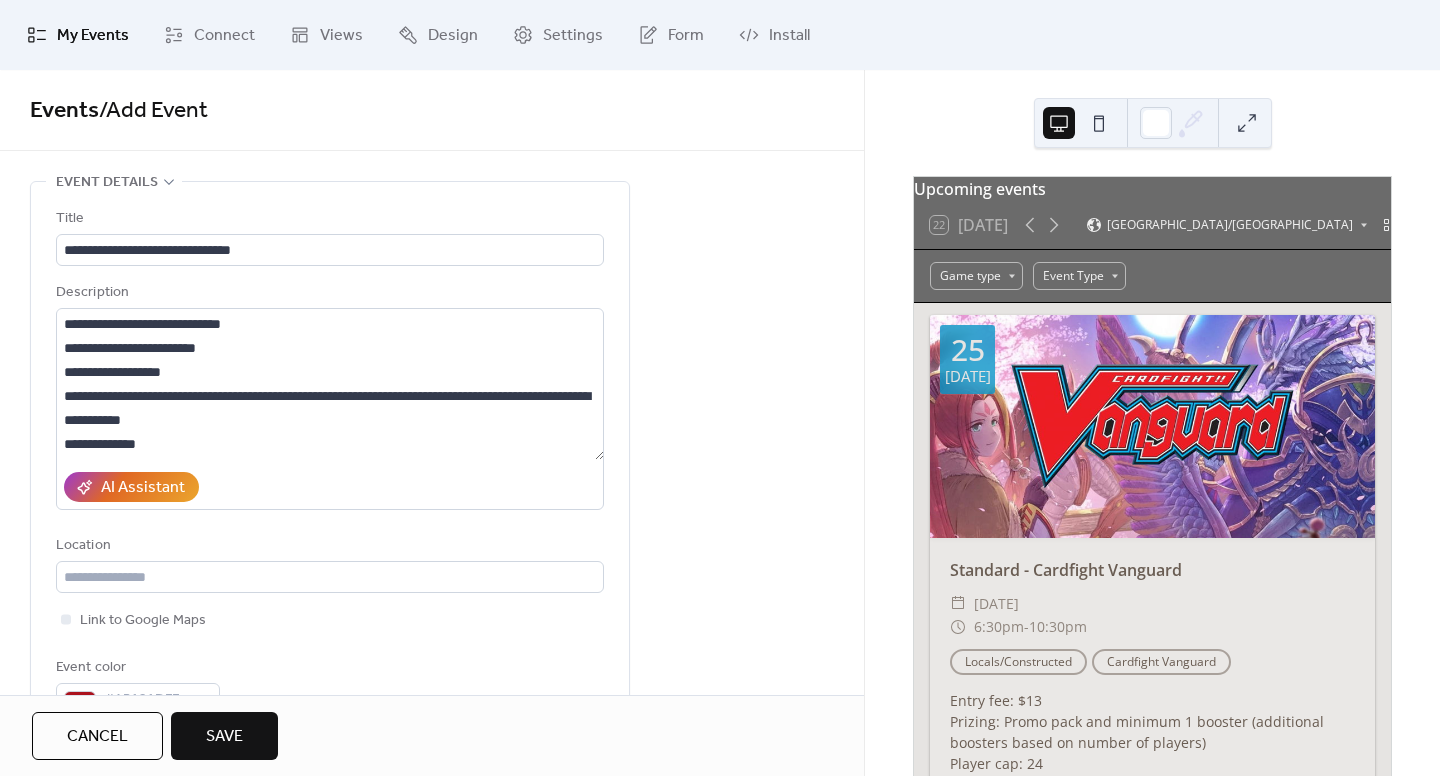 click on "Save" at bounding box center (224, 737) 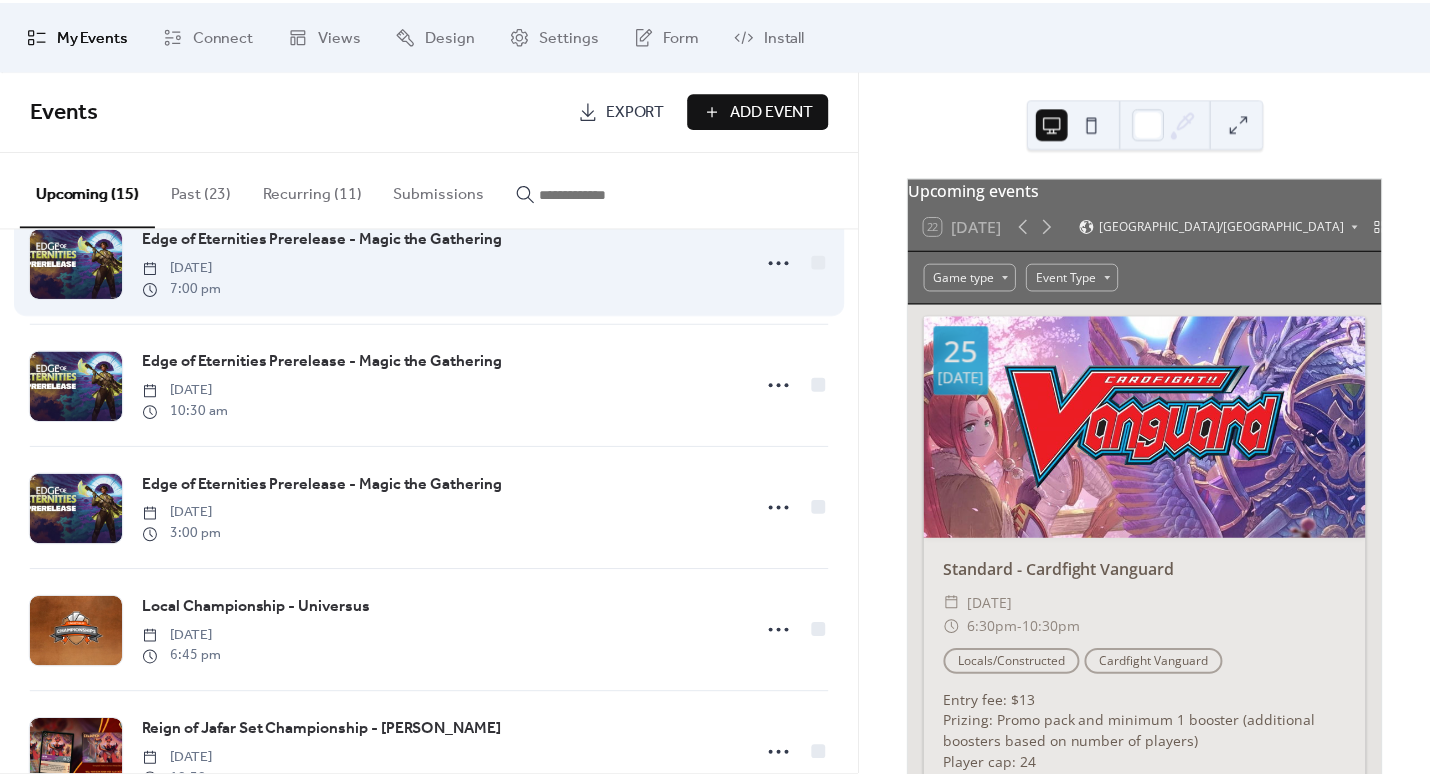 scroll, scrollTop: 300, scrollLeft: 0, axis: vertical 